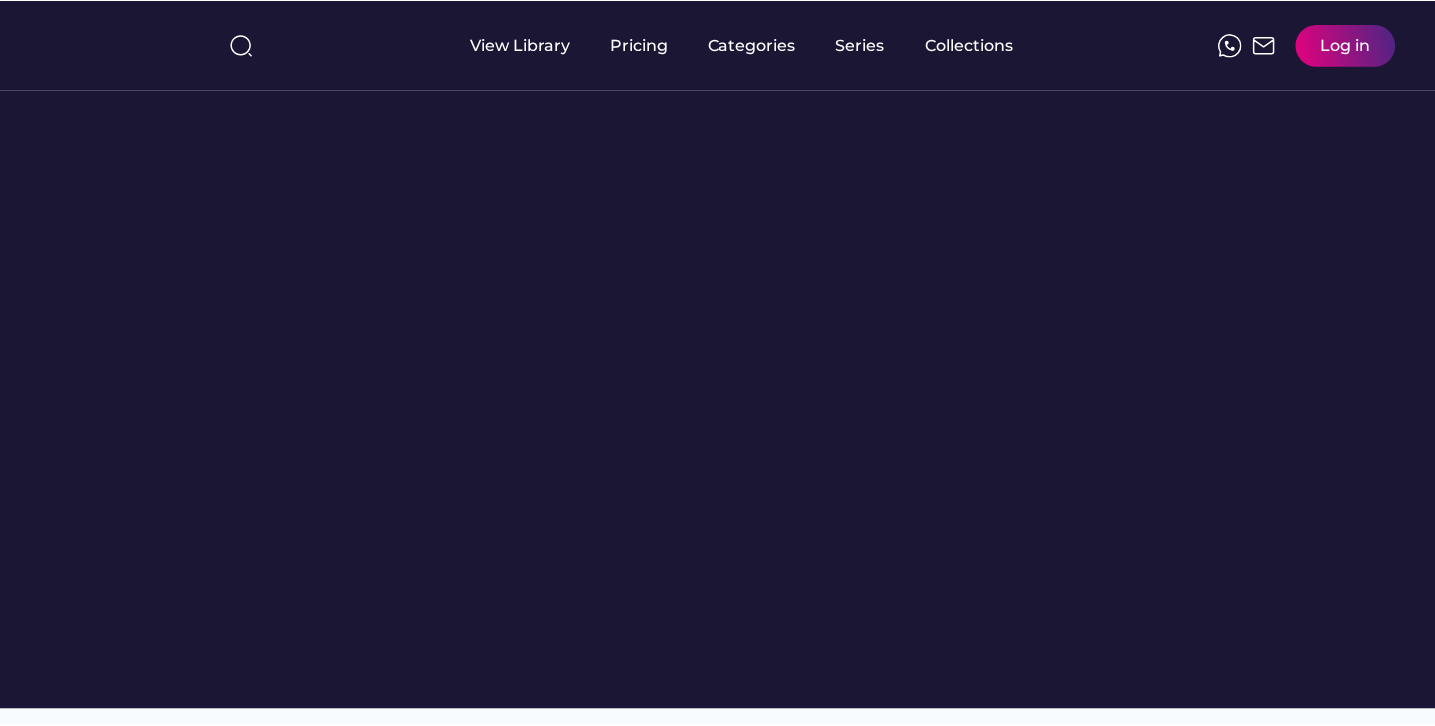scroll, scrollTop: 0, scrollLeft: 0, axis: both 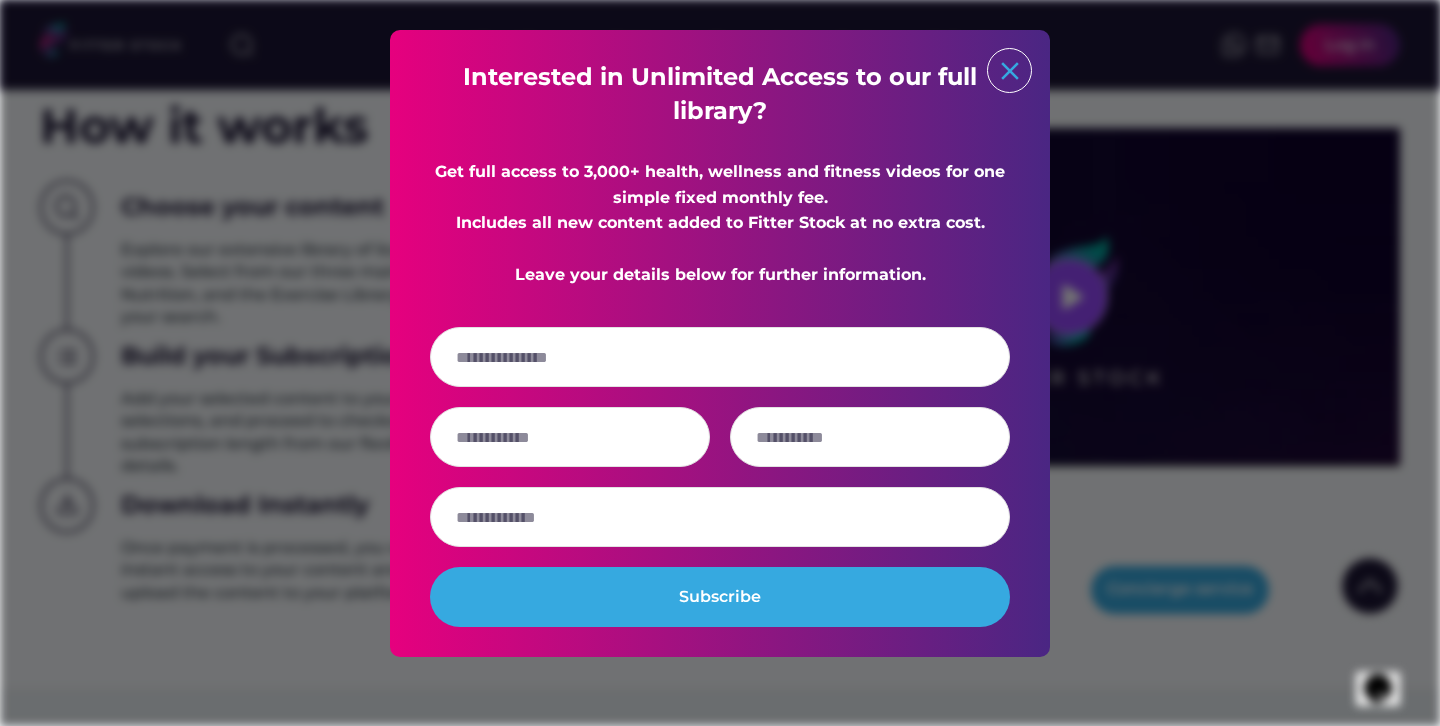 click on "close" 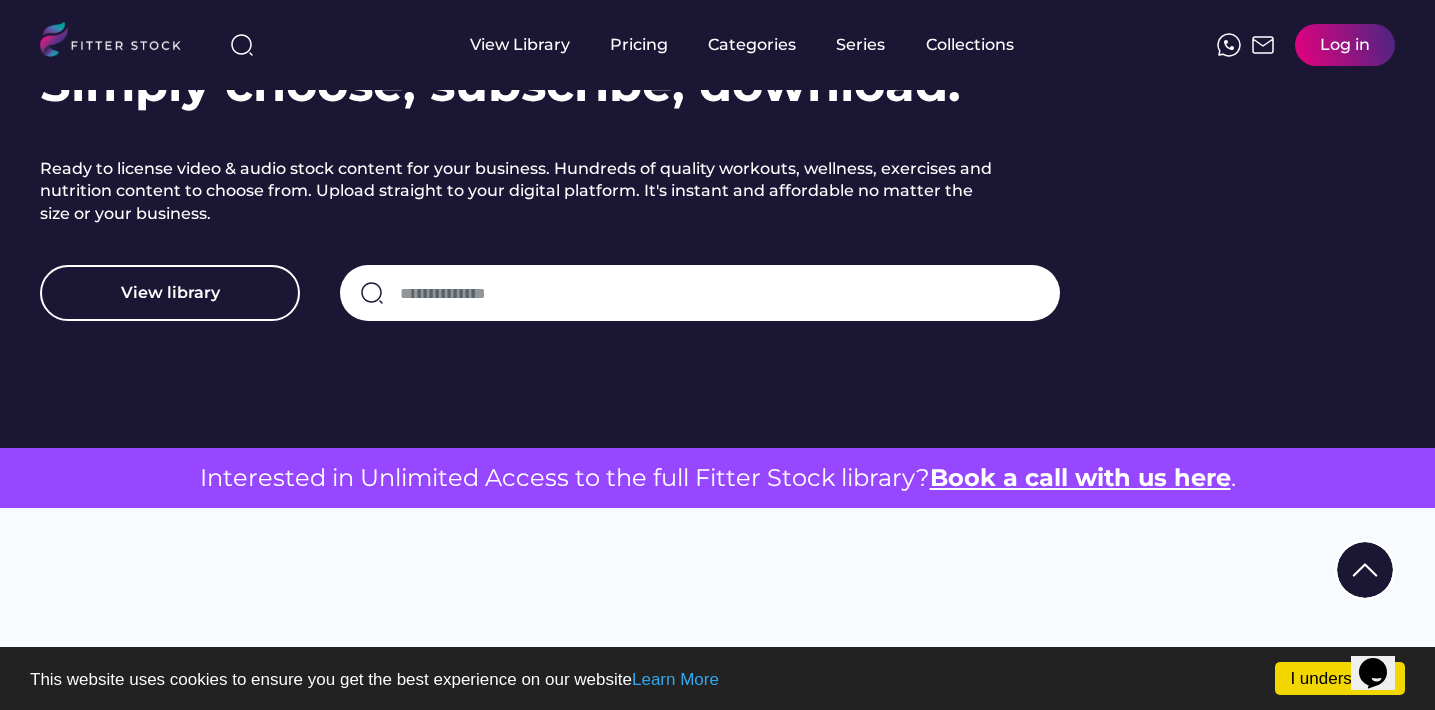 scroll, scrollTop: 0, scrollLeft: 0, axis: both 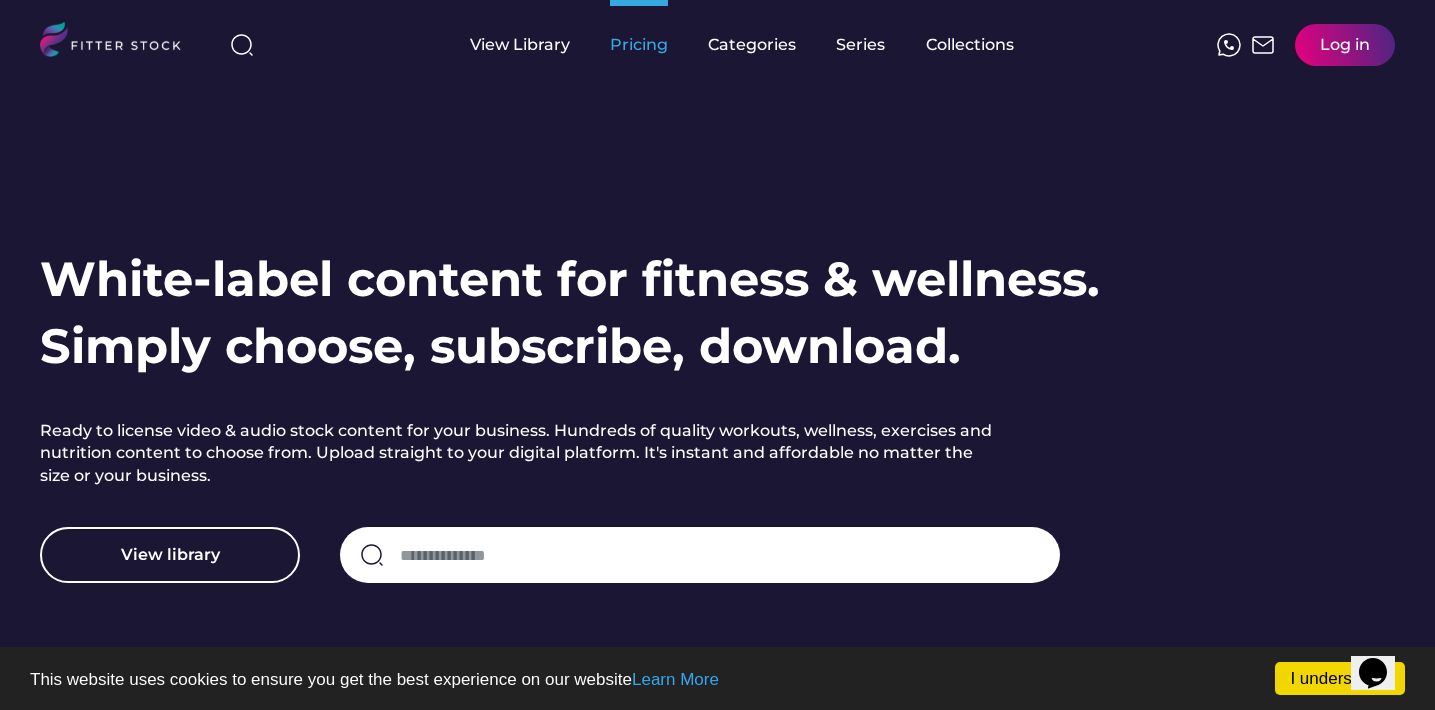 click on "Pricing" at bounding box center [639, 45] 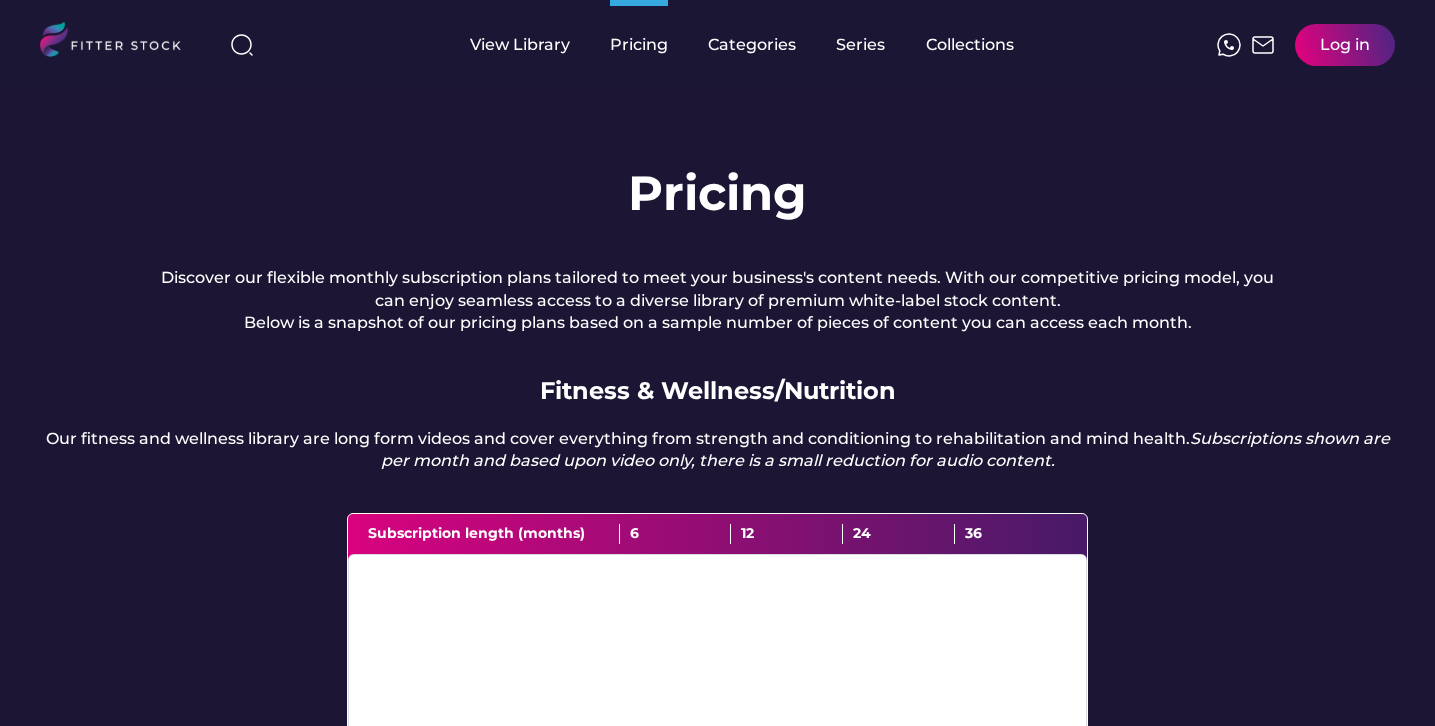 scroll, scrollTop: 0, scrollLeft: 0, axis: both 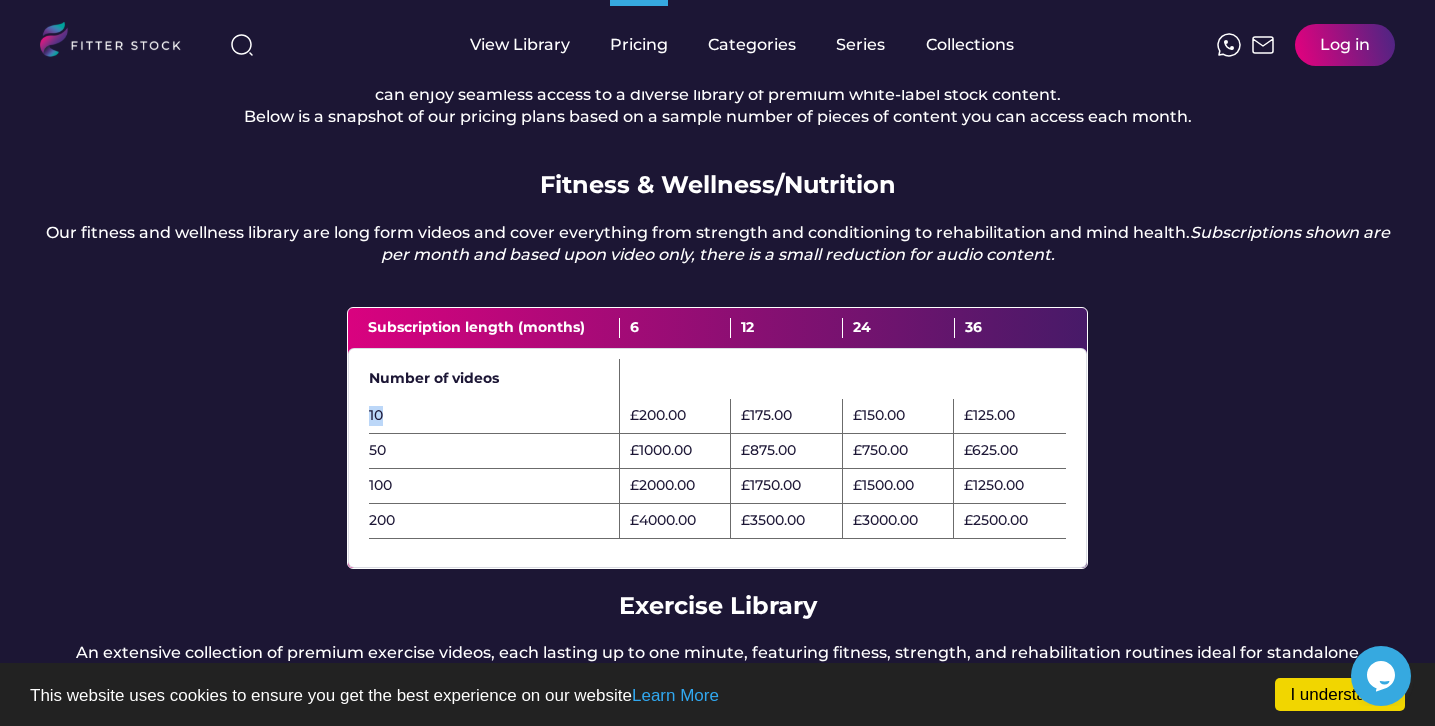 drag, startPoint x: 370, startPoint y: 438, endPoint x: 408, endPoint y: 438, distance: 38 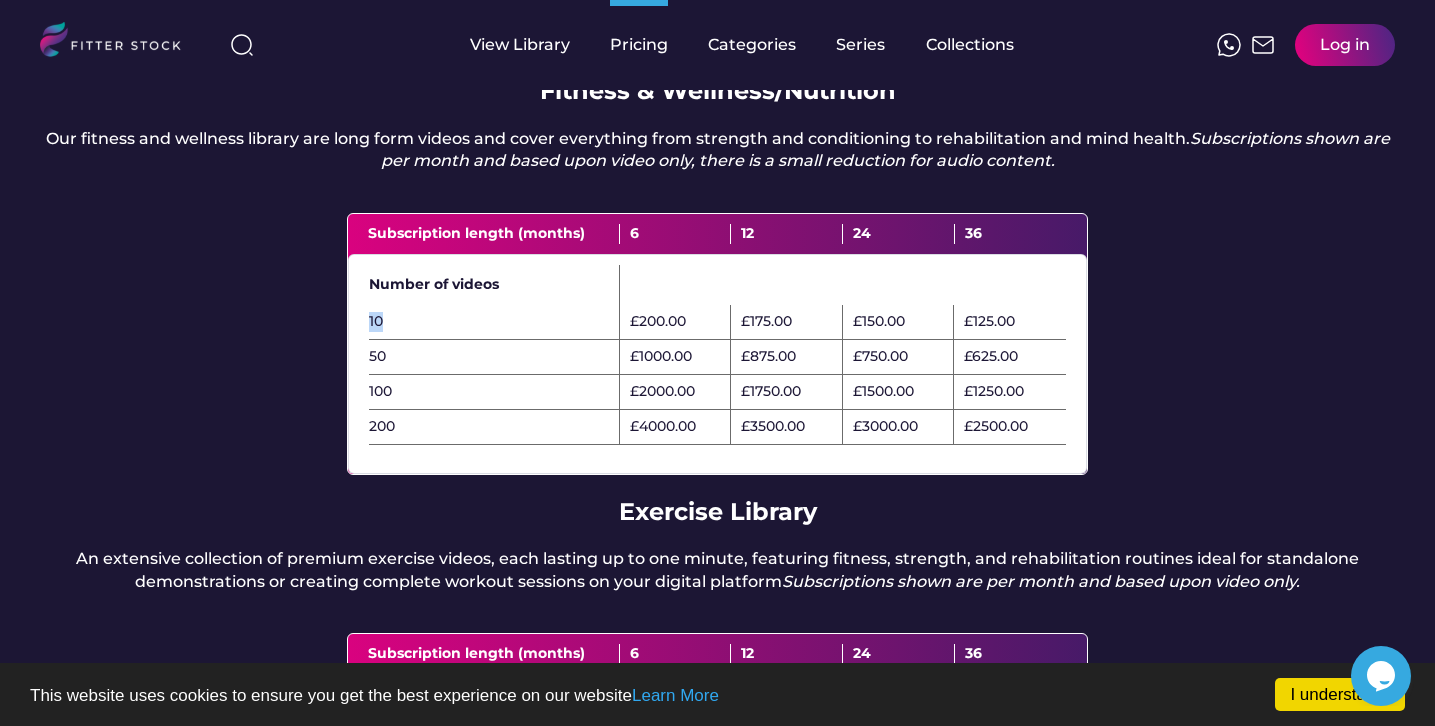 scroll, scrollTop: 216, scrollLeft: 0, axis: vertical 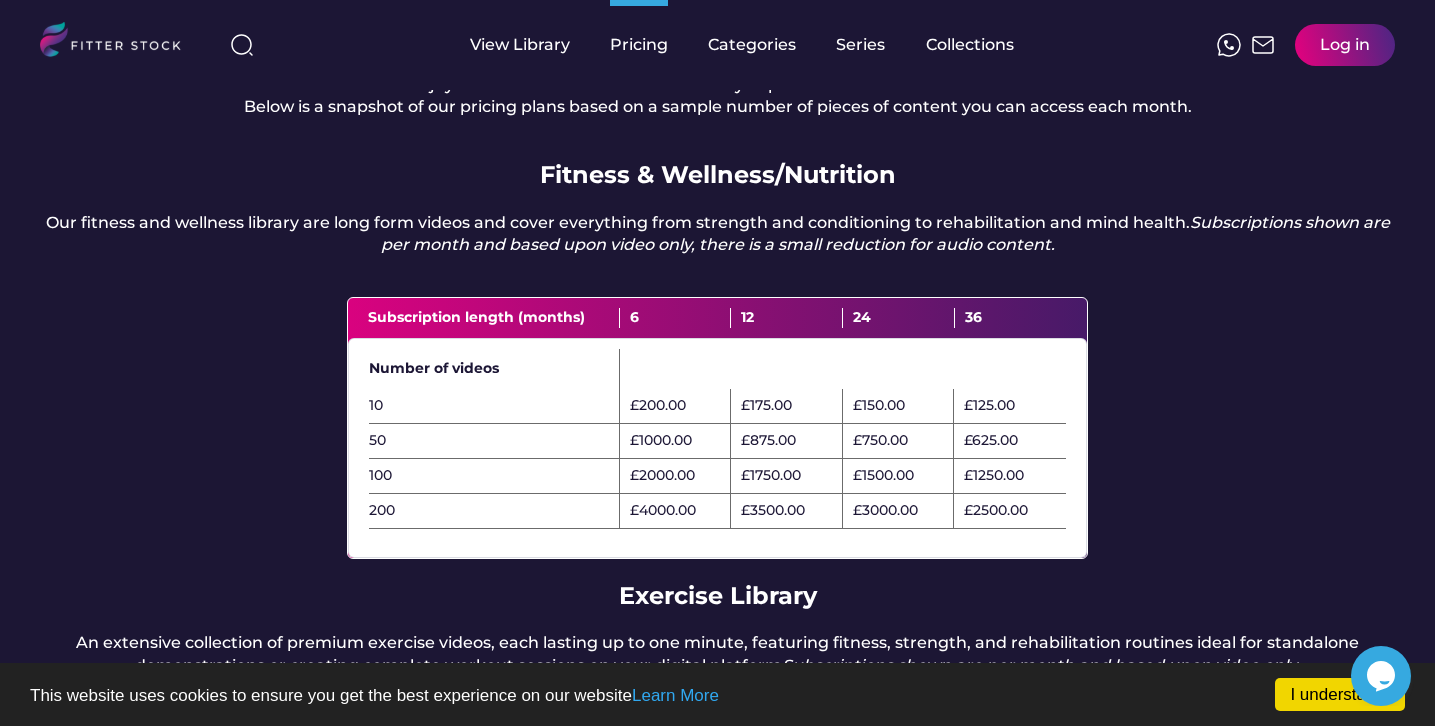 click on "Pricing Discover our flexible monthly subscription plans tailored to meet your business's content needs. With our competitive pricing model, you can enjoy seamless access to a diverse library of premium white-label stock content.
Below is a snapshot of our pricing plans based on a sample number of pieces of content you can access each month.  Fitness & Wellness/Nutrition Our fitness and wellness library are long form videos and cover everything from strength and conditioning to rehabilitation and mind health.
Subscriptions shown are per month and based upon video only, there is a small reduction for audio content. Subscription length (months) 6 12 24 36 Number of videos 10 £200.00 £175.00 £150.00 £125.00 50 £1000.00 £875.00 £750.00 £625.00 100 £2000.00 £1750.00 £1500.00 £1250.00 200 £4000.00 £3500.00 £3000.00 £2500.00 Exercise Library Subscriptions shown are per month and based upon video only. Subscription length (months) 6 12 24 36 Number of videos 25 £31.25 £25.00 £21.25 £18.00 50" at bounding box center [717, 519] 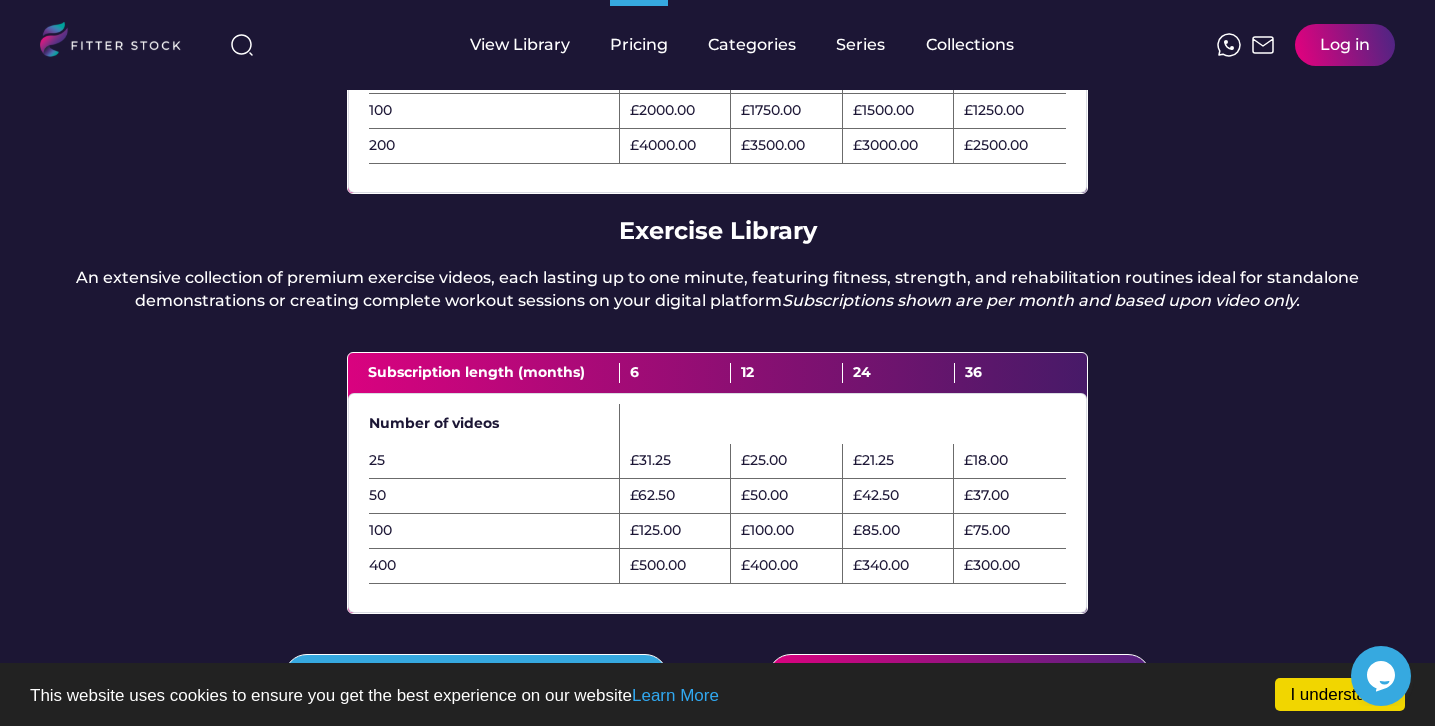scroll, scrollTop: 775, scrollLeft: 0, axis: vertical 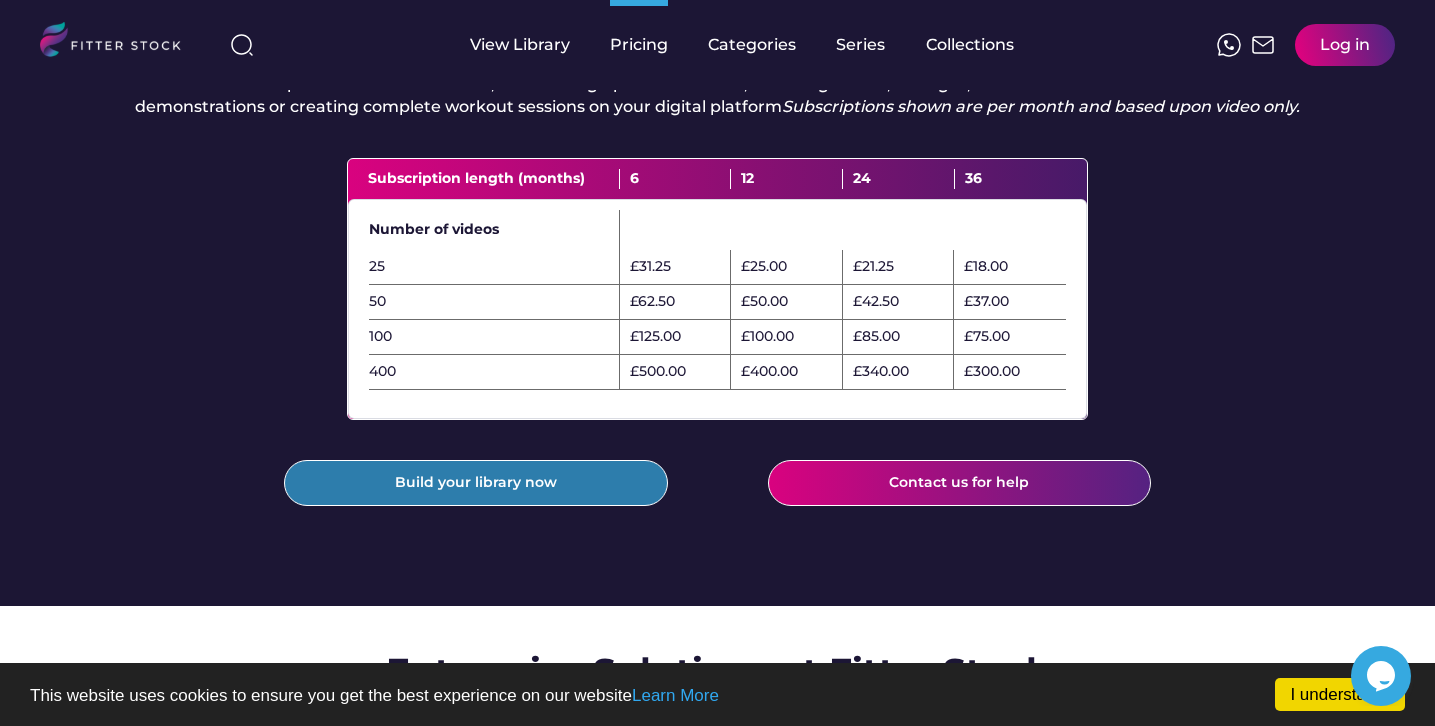 click on "Build your library now" at bounding box center (476, 483) 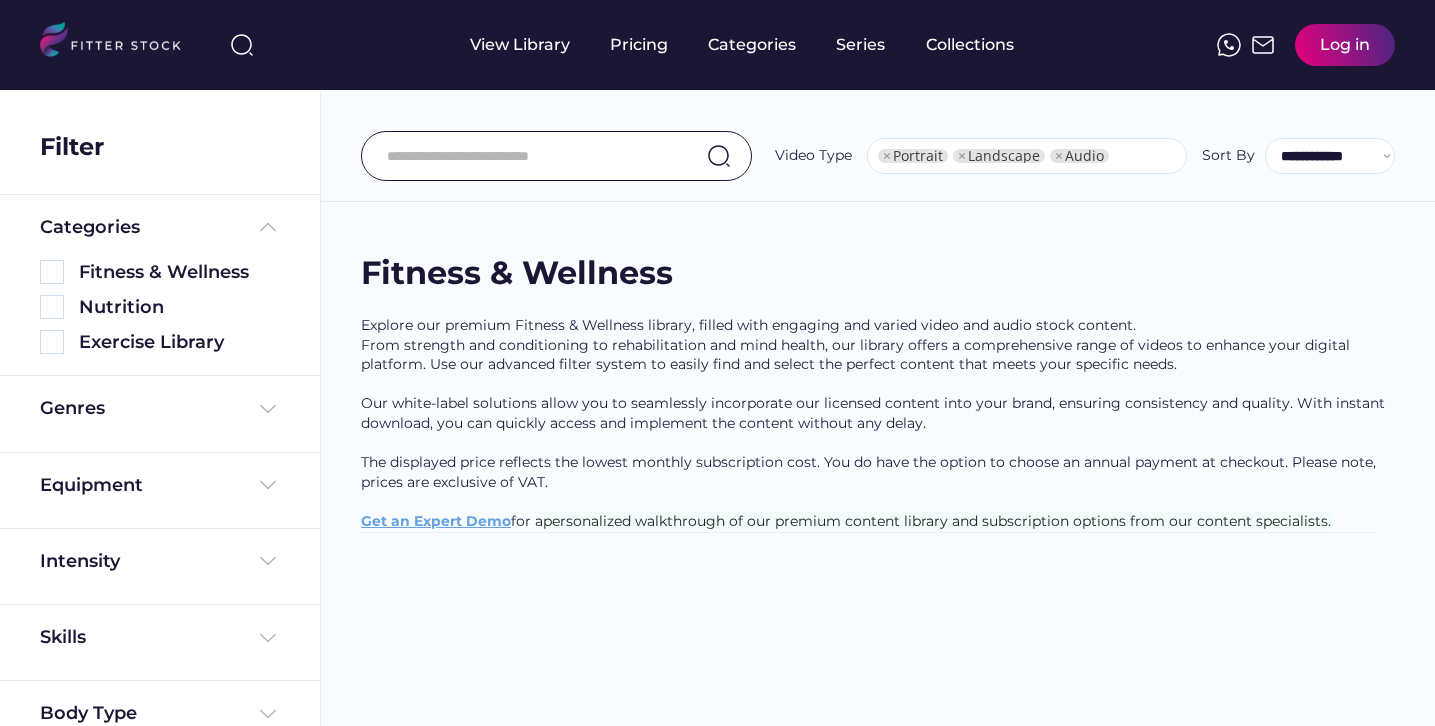 select on "**********" 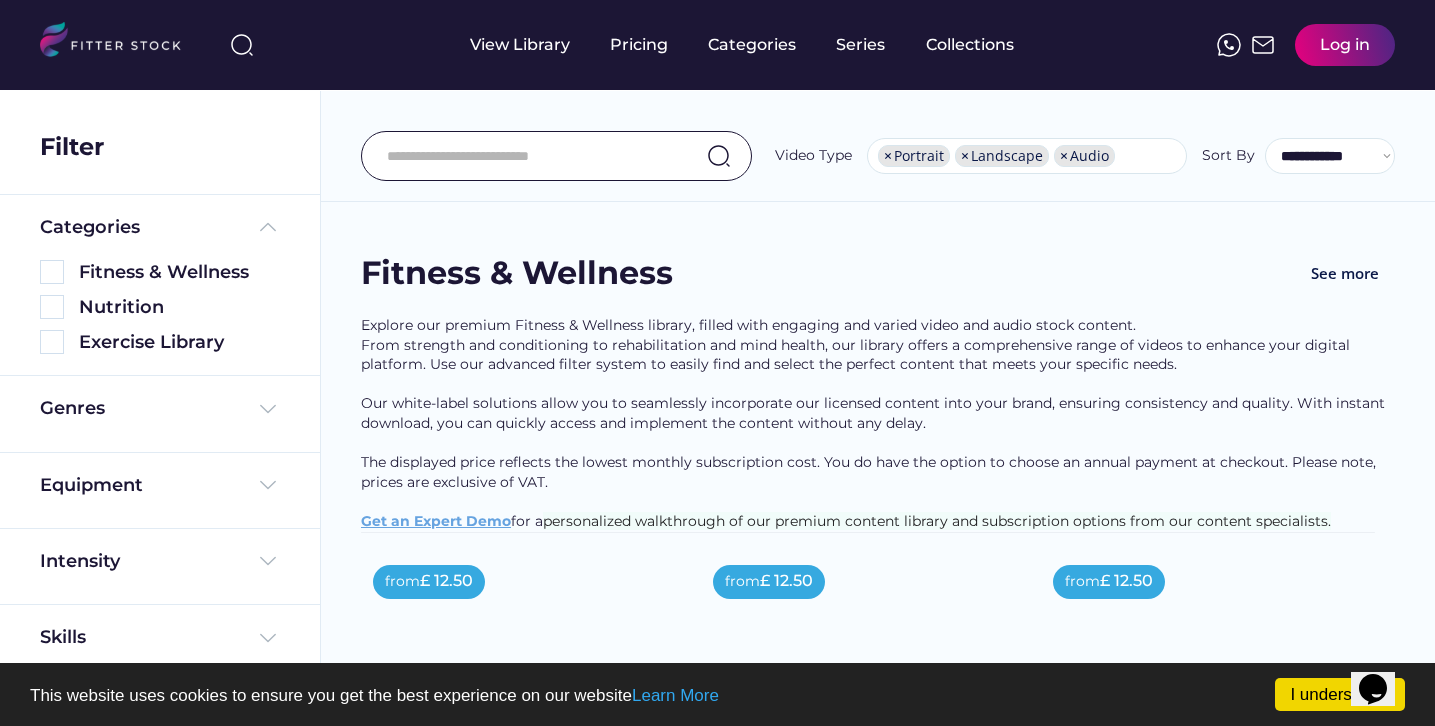 scroll, scrollTop: 0, scrollLeft: 0, axis: both 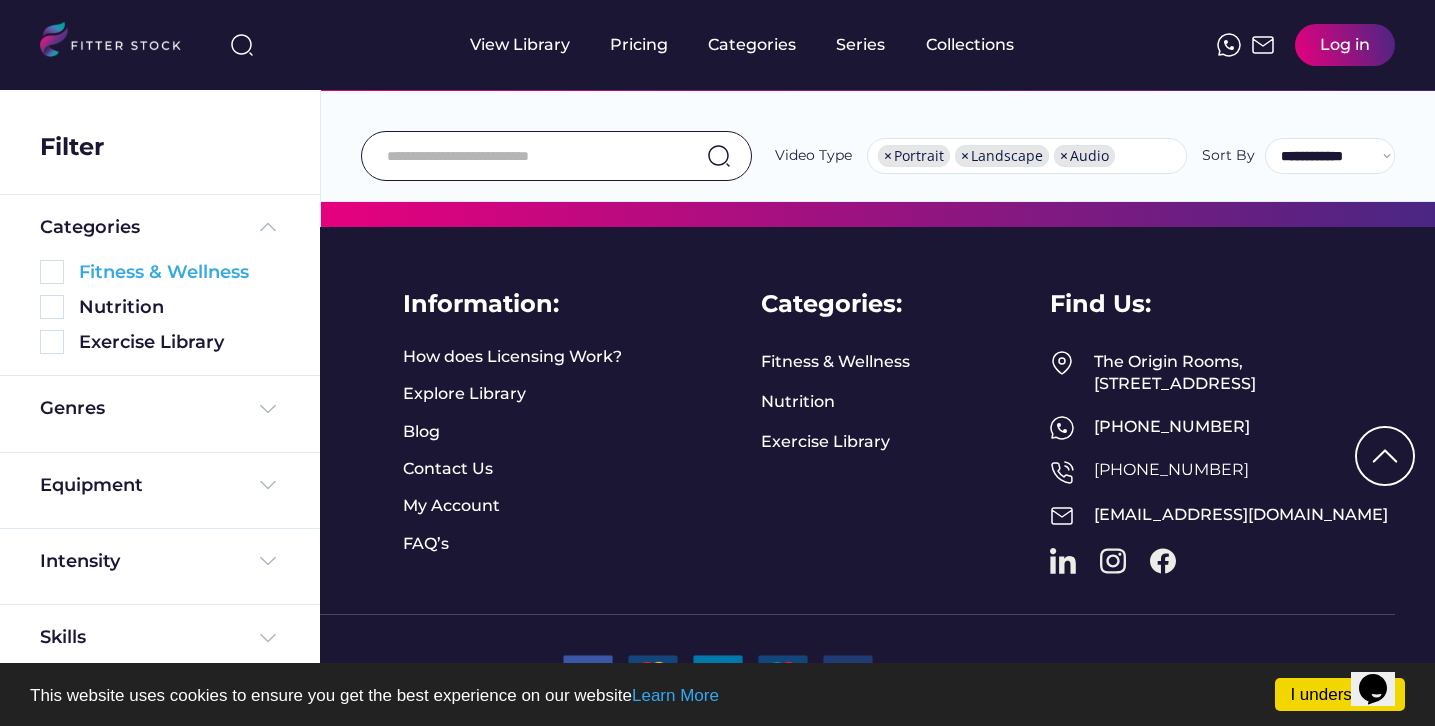click at bounding box center [52, 272] 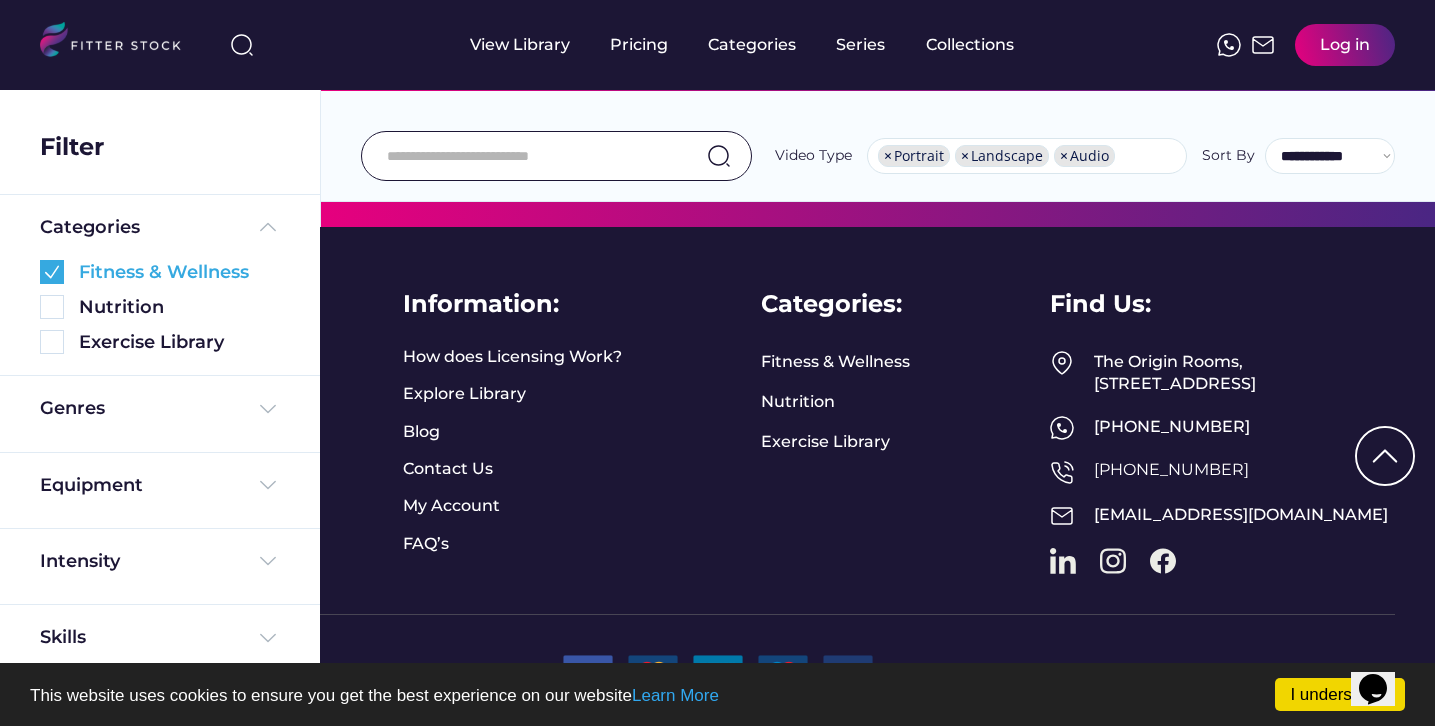 click at bounding box center (52, 272) 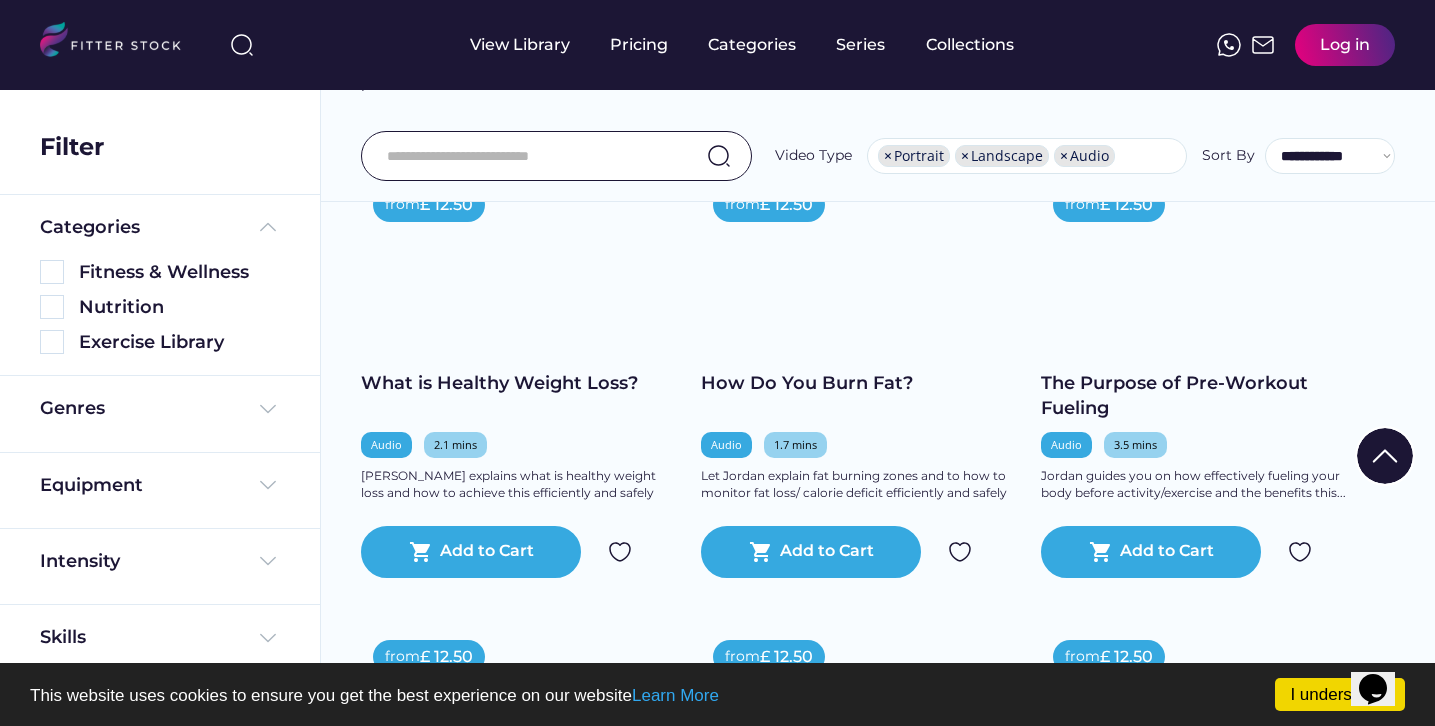 scroll, scrollTop: 1166, scrollLeft: 0, axis: vertical 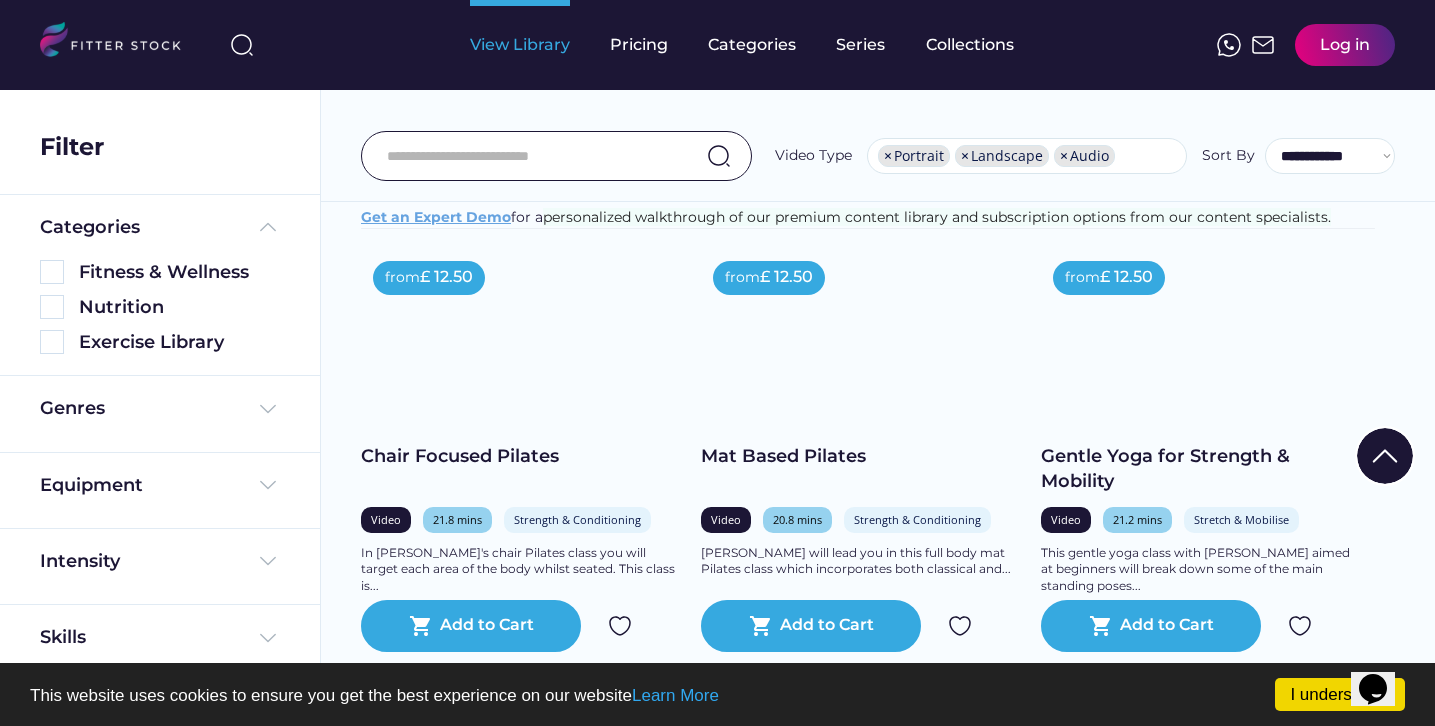 click on "View Library" at bounding box center [520, 45] 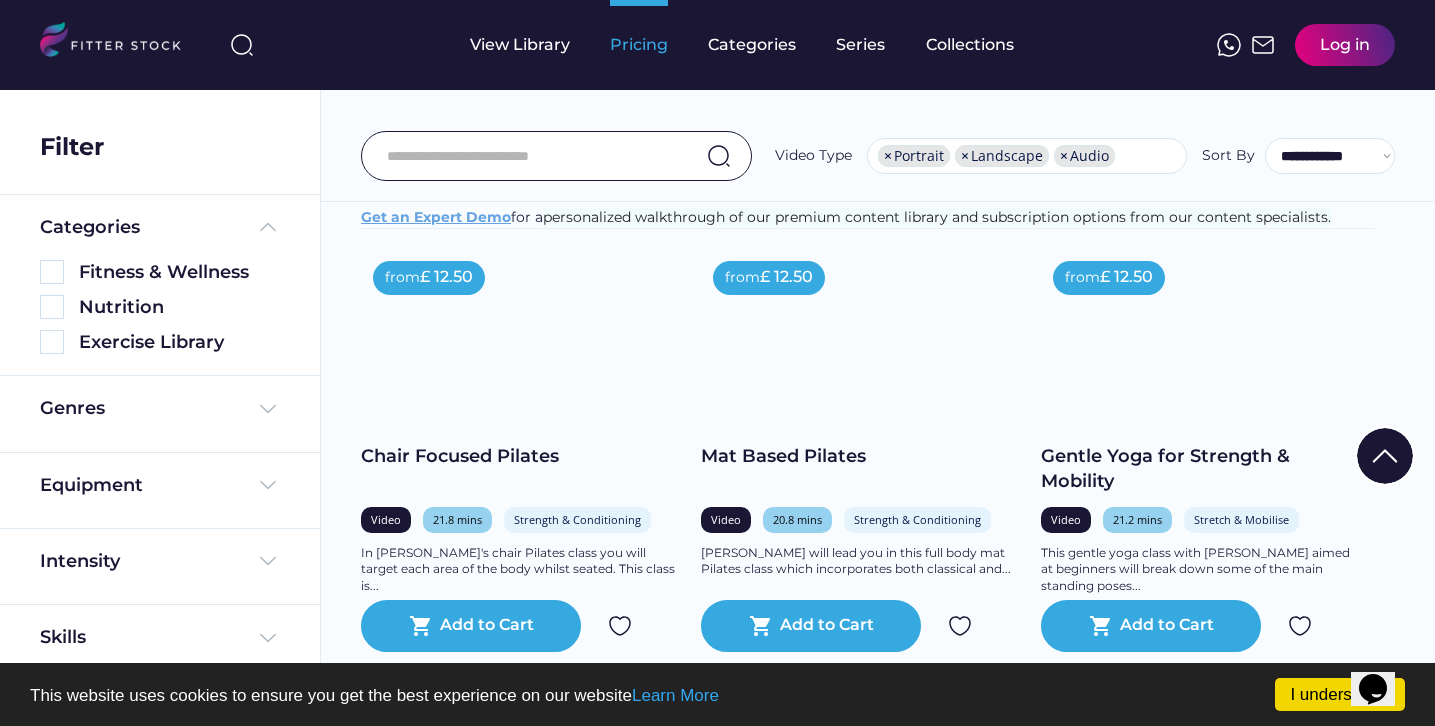 click on "Pricing" at bounding box center [639, 45] 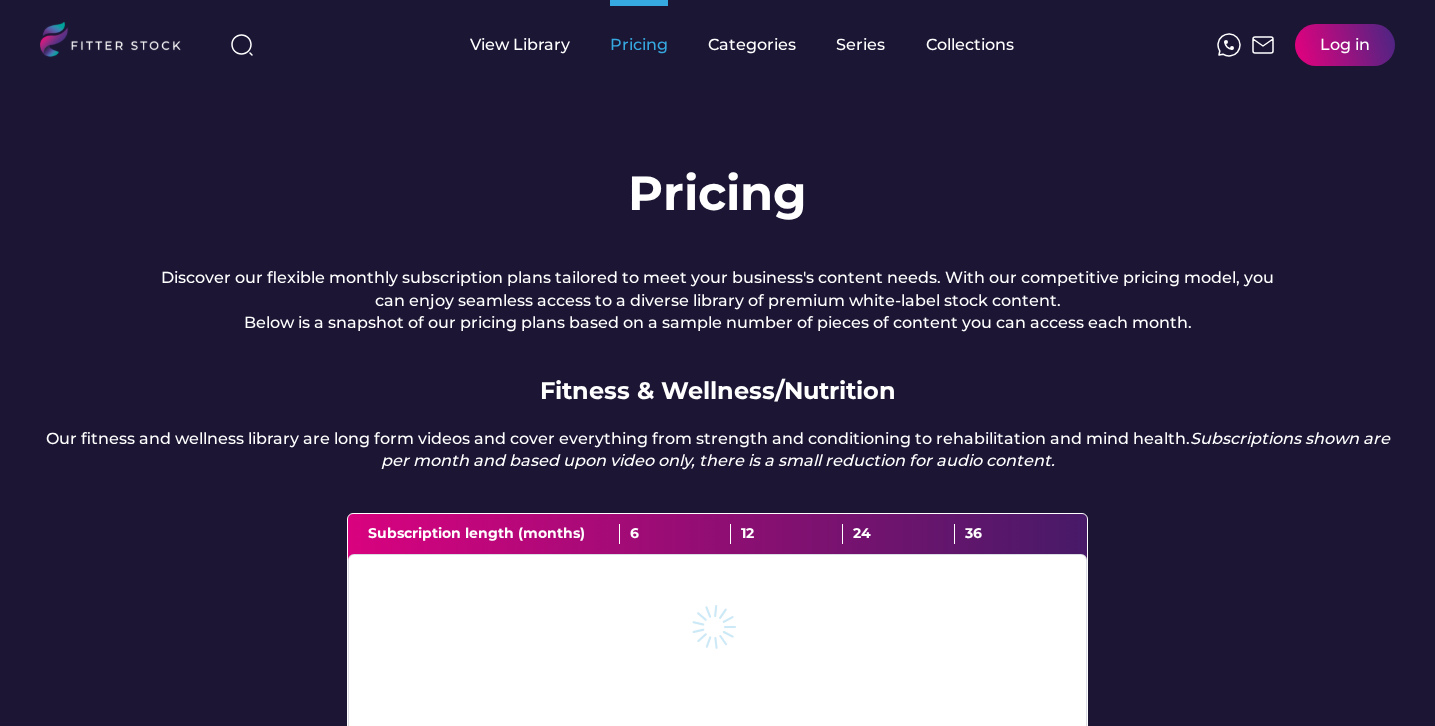 scroll, scrollTop: 0, scrollLeft: 0, axis: both 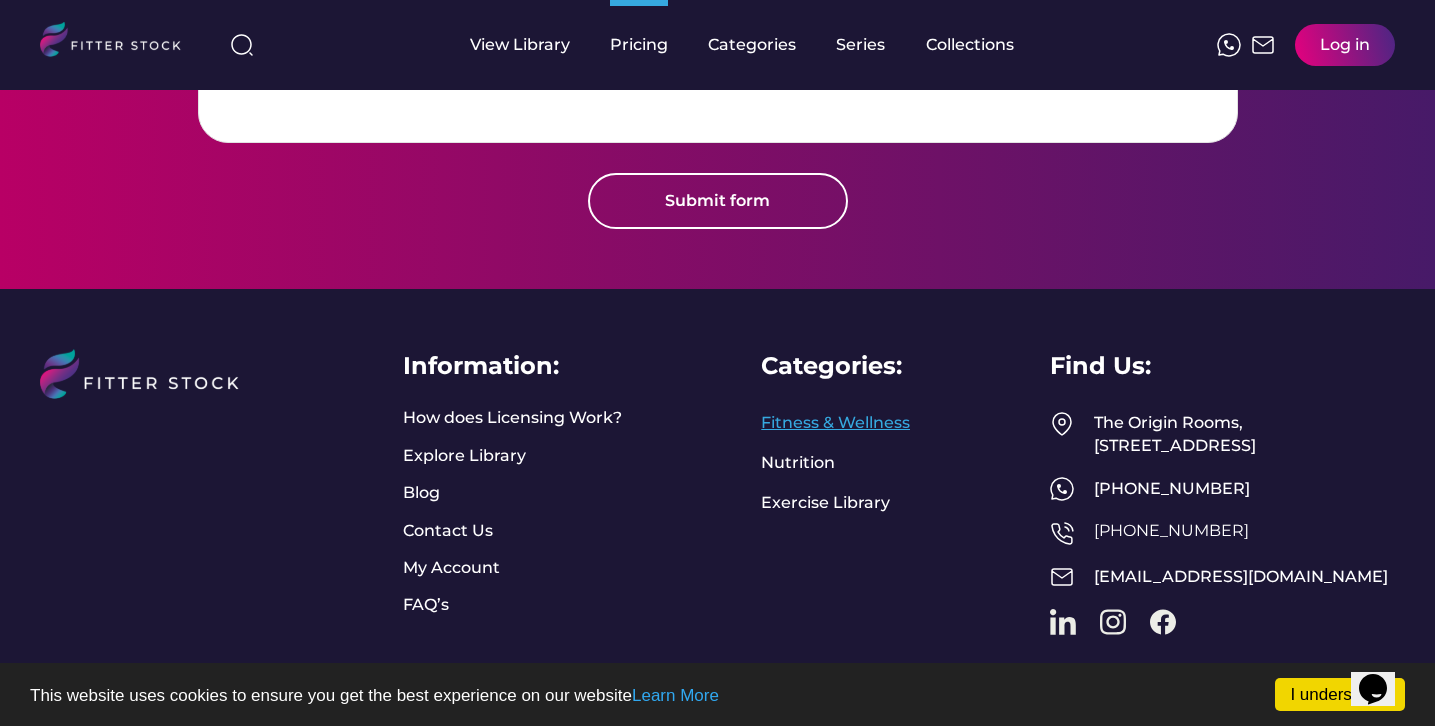 click on "Fitness & Wellness" at bounding box center [835, 423] 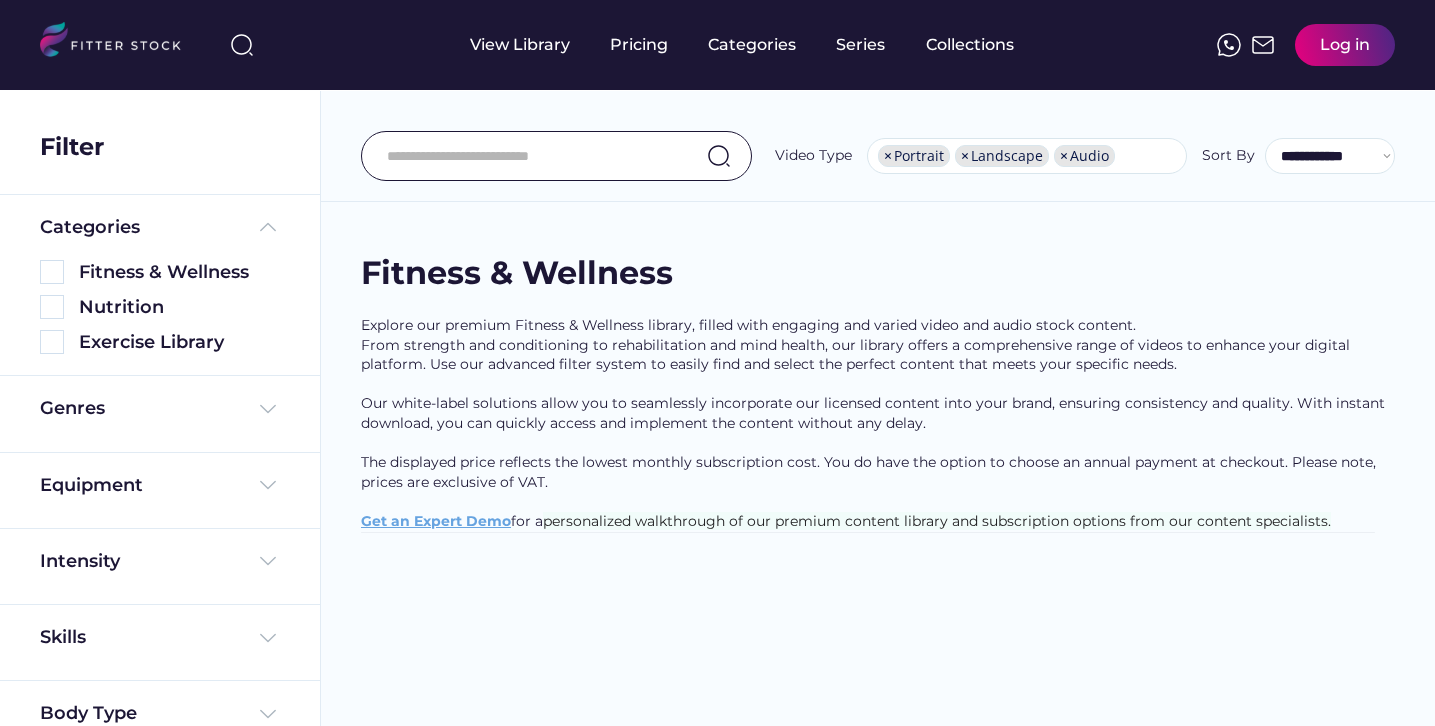 select on "**********" 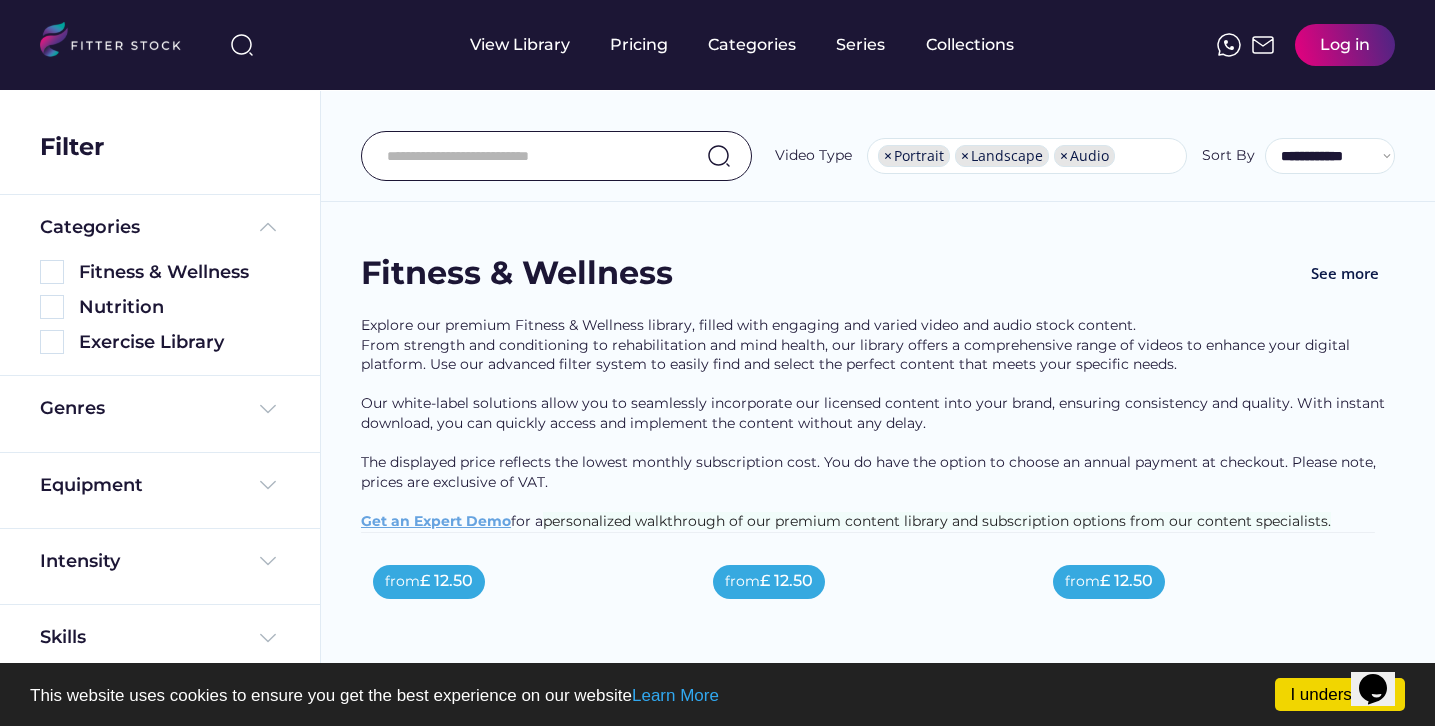 scroll, scrollTop: 0, scrollLeft: 0, axis: both 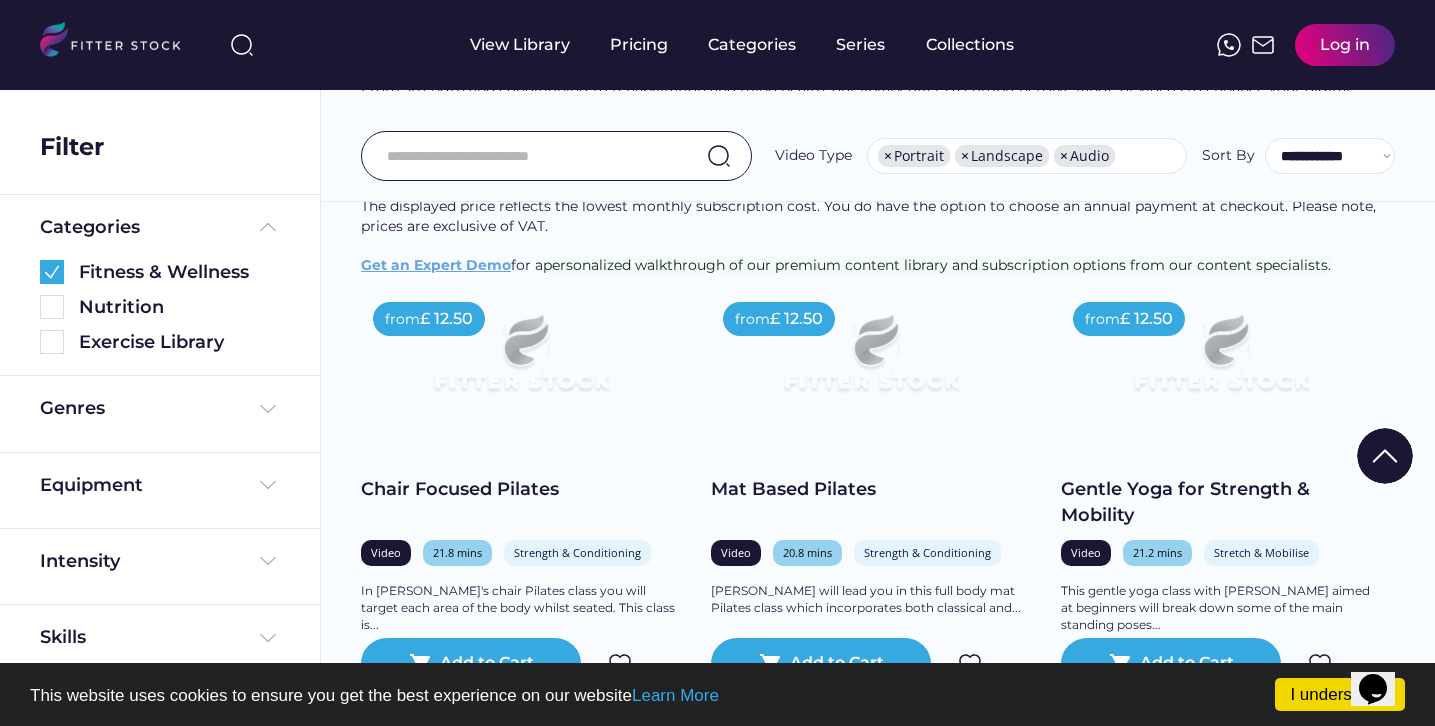 click on "£ 12.50" at bounding box center [446, 319] 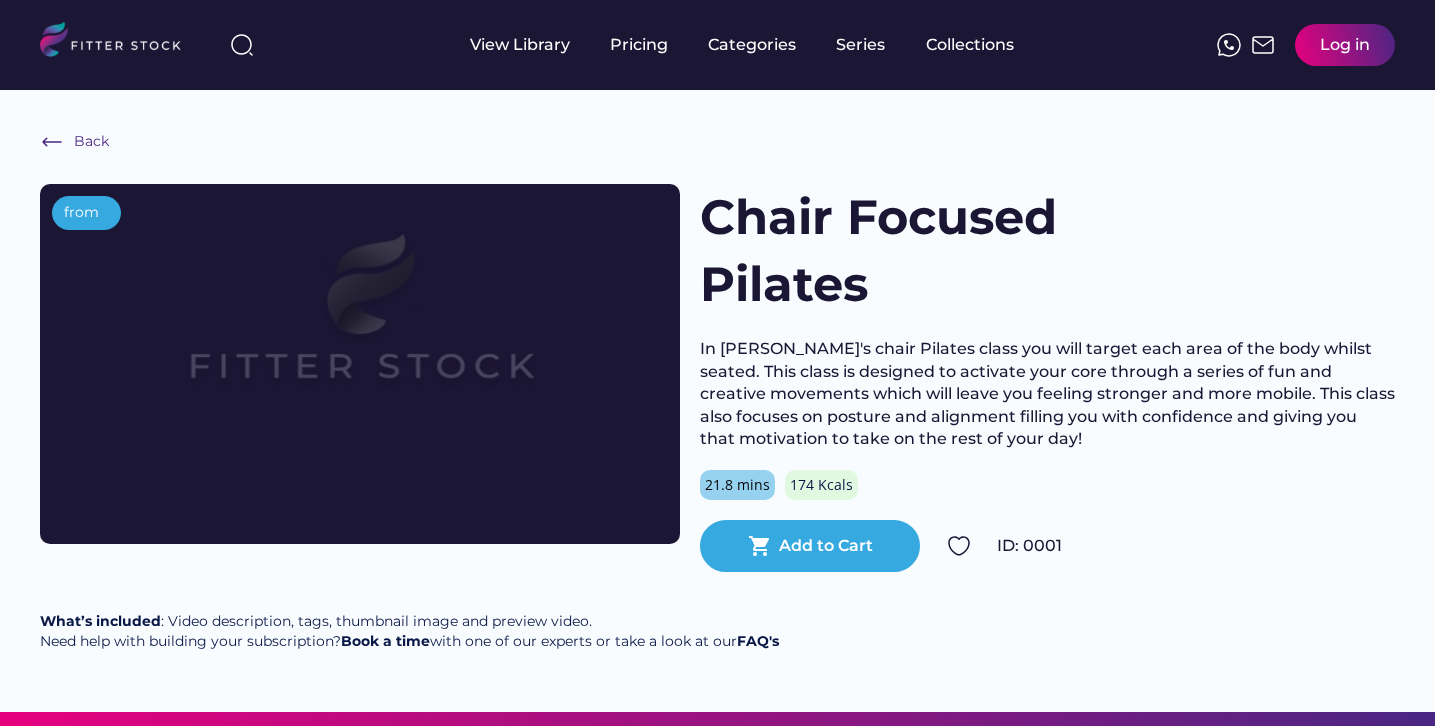 scroll, scrollTop: 0, scrollLeft: 0, axis: both 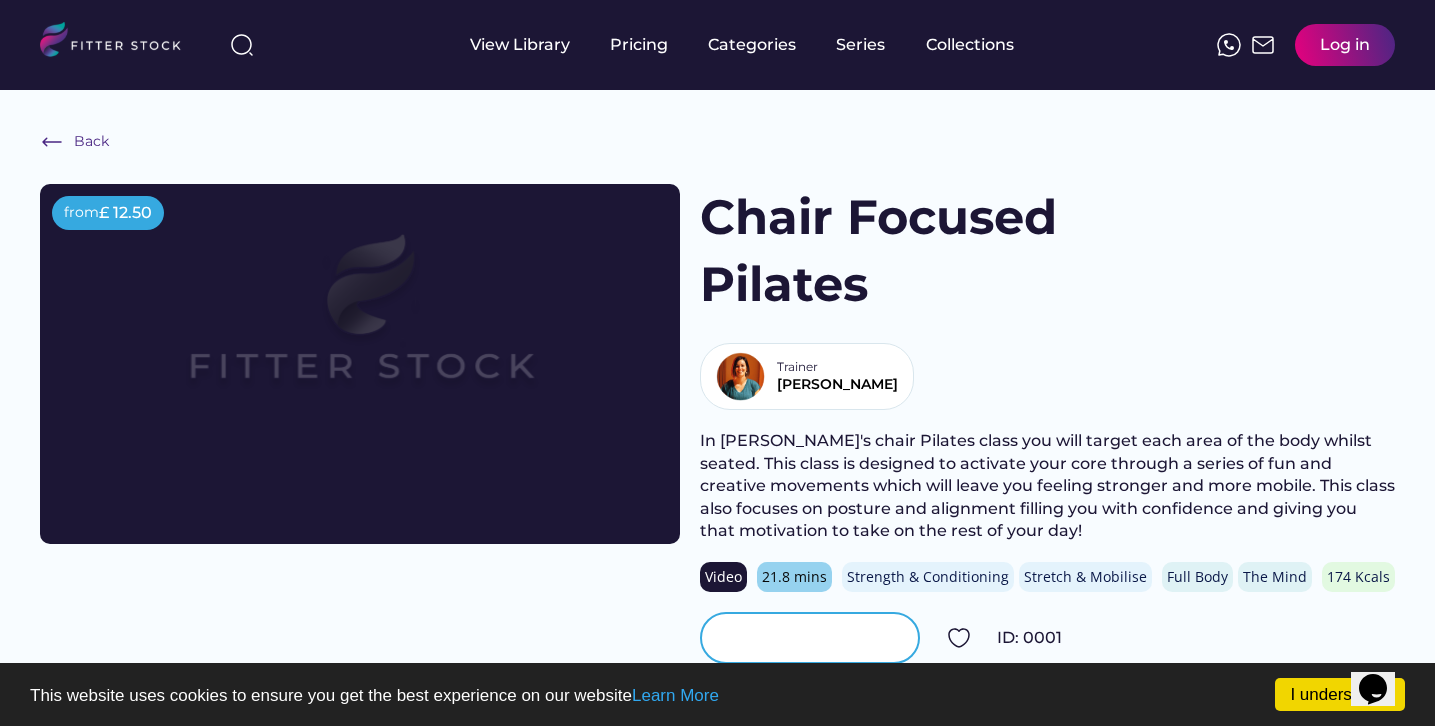 click on "Add to Cart" at bounding box center [826, 638] 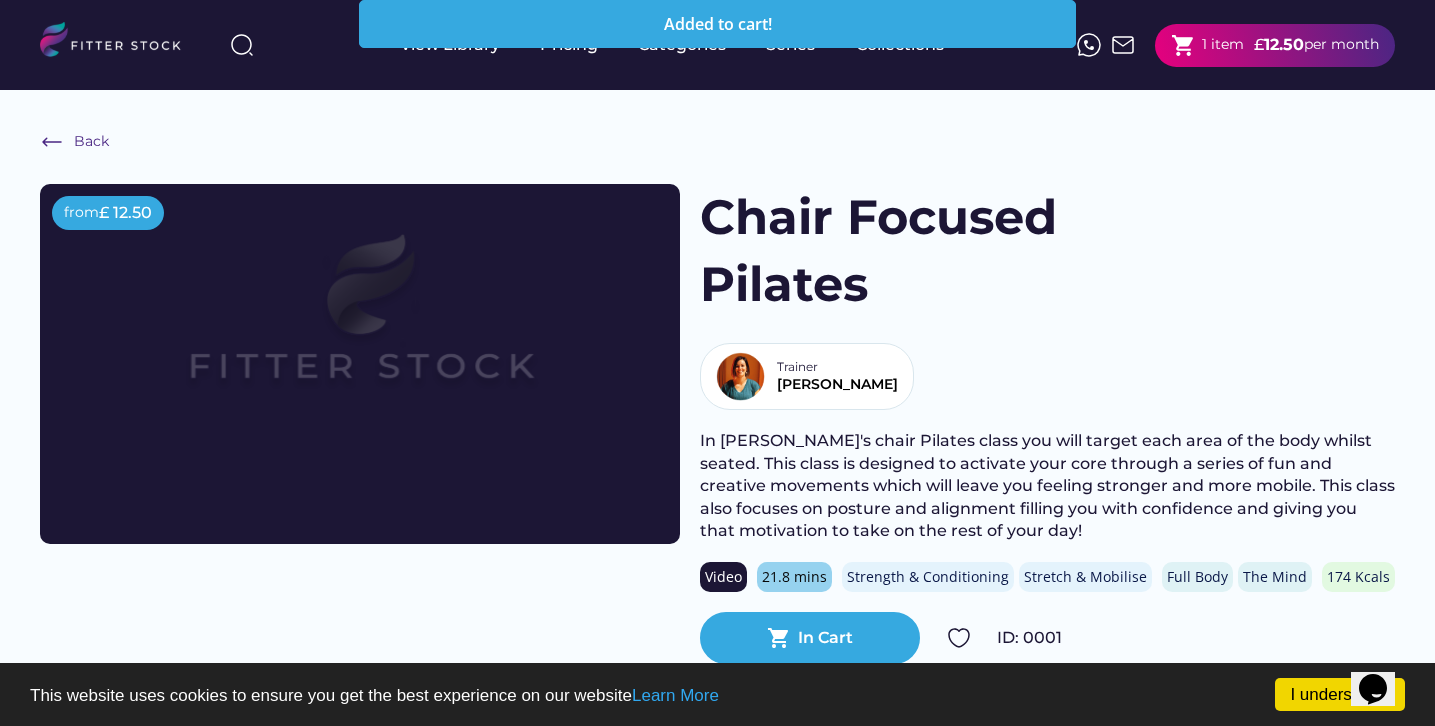 click on "per month" at bounding box center [1341, 45] 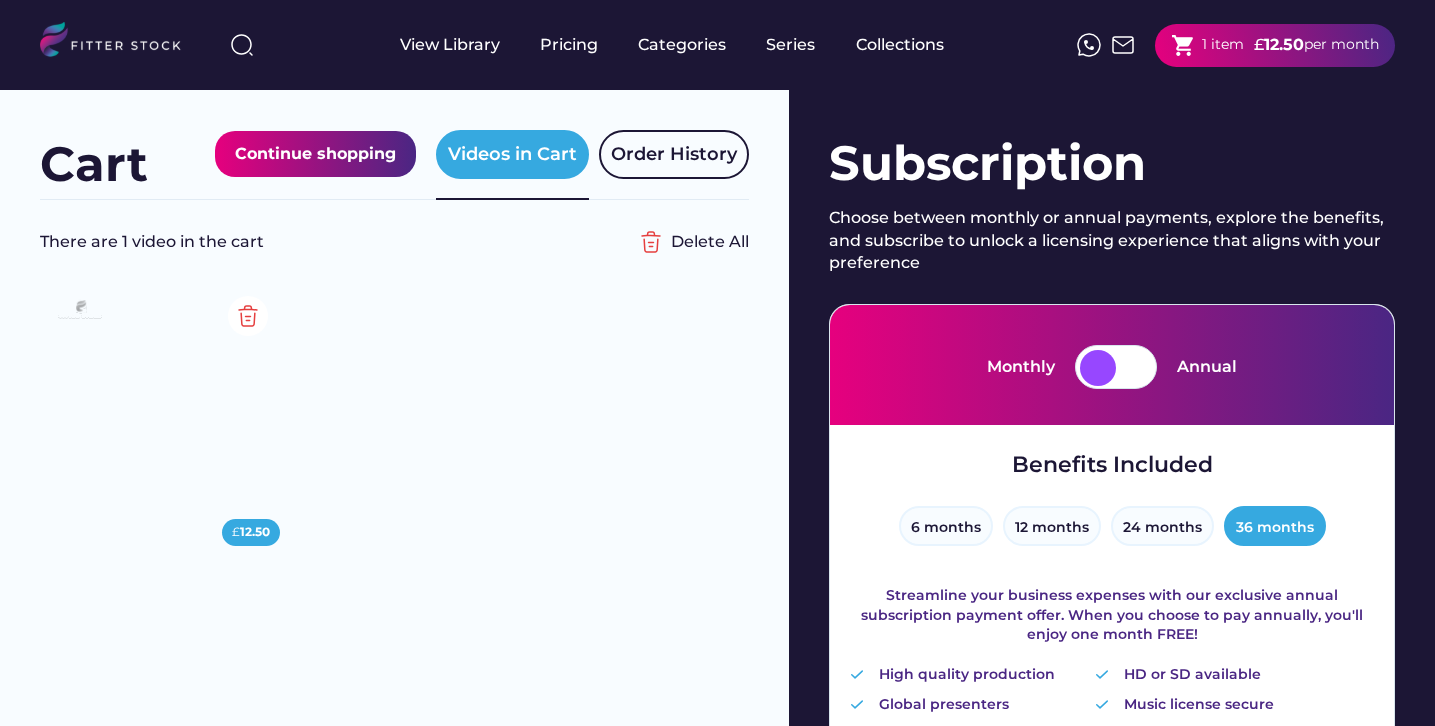 scroll, scrollTop: 0, scrollLeft: 0, axis: both 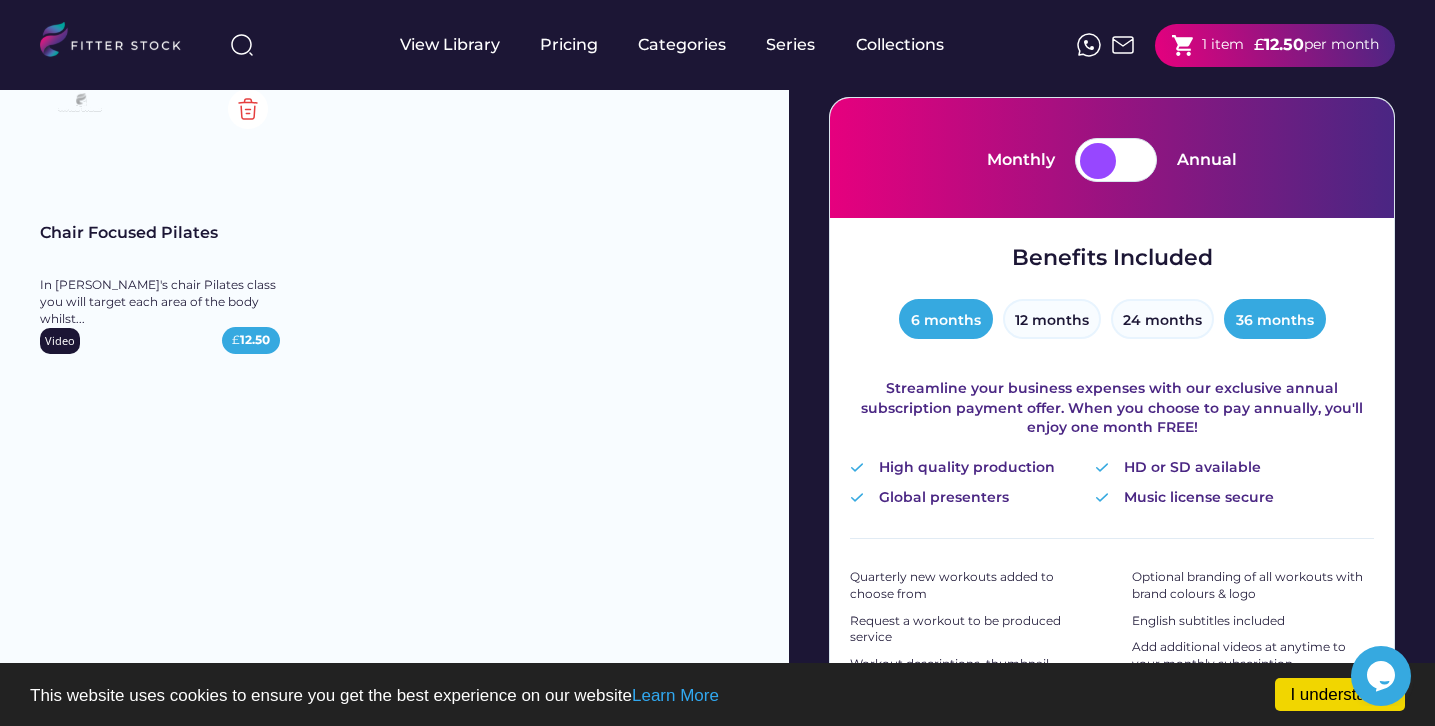 click on "6 months" at bounding box center (946, 319) 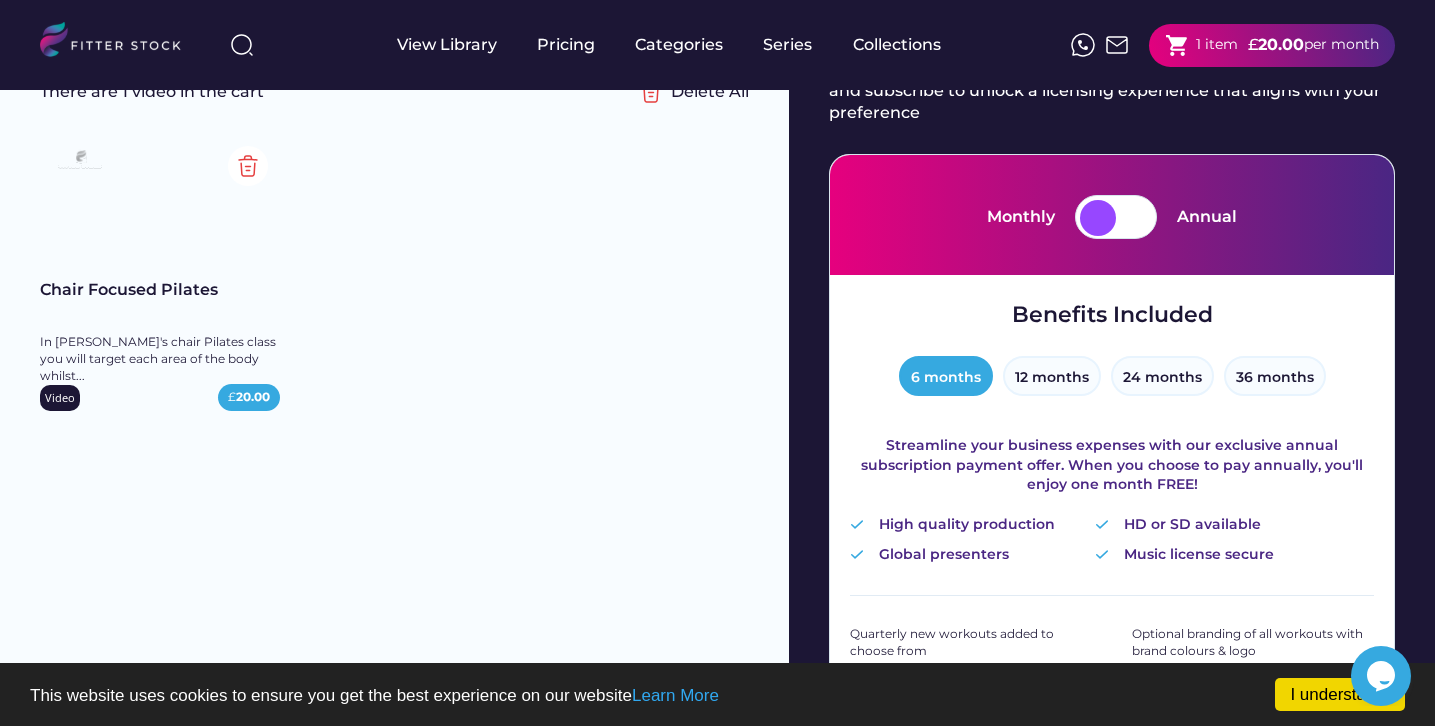 scroll, scrollTop: 144, scrollLeft: 0, axis: vertical 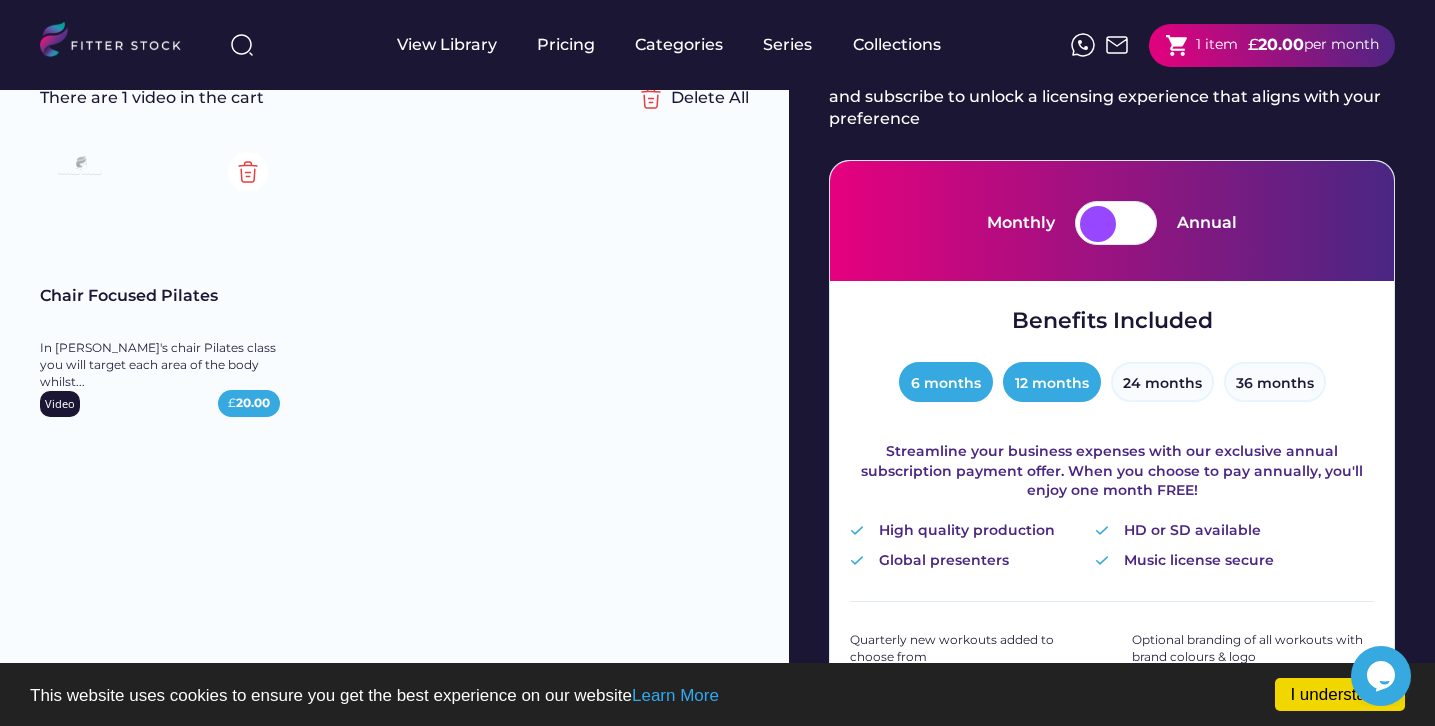 click on "12 months" at bounding box center [1052, 382] 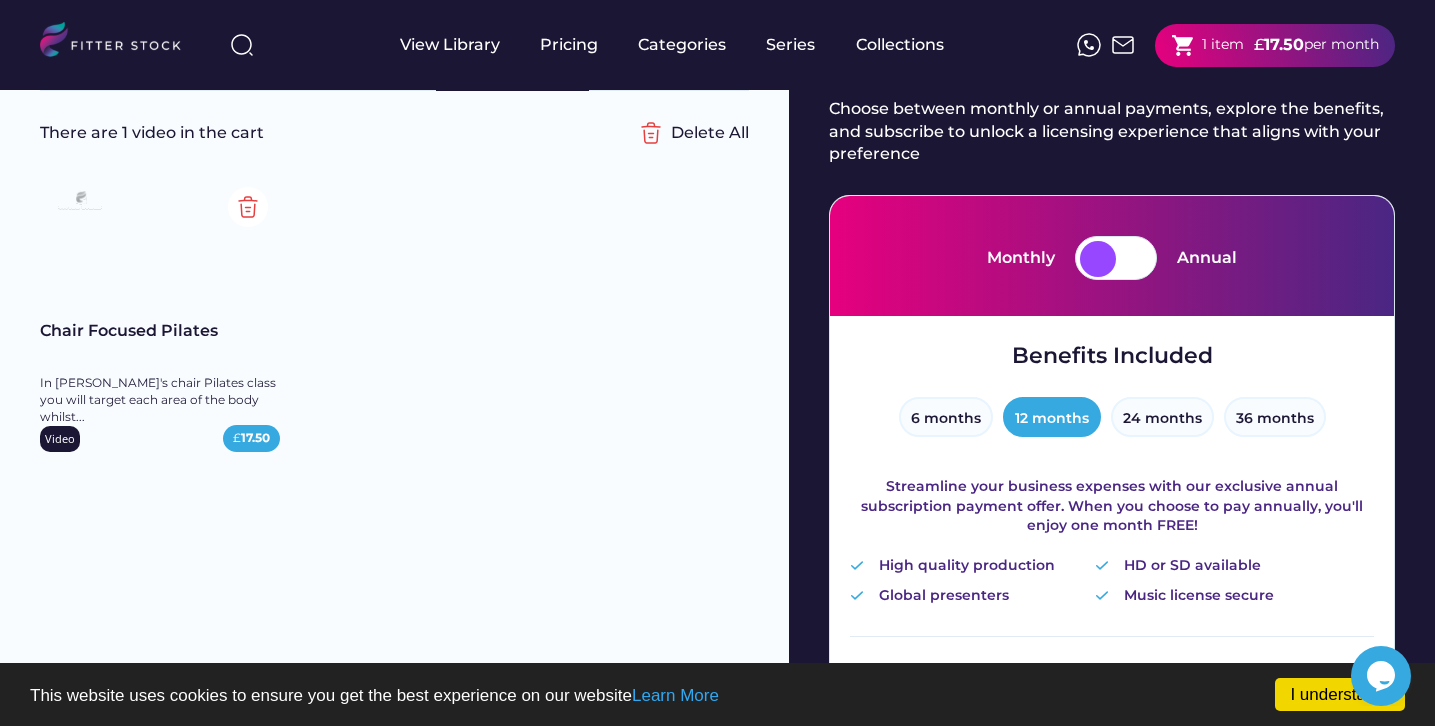 scroll, scrollTop: 0, scrollLeft: 0, axis: both 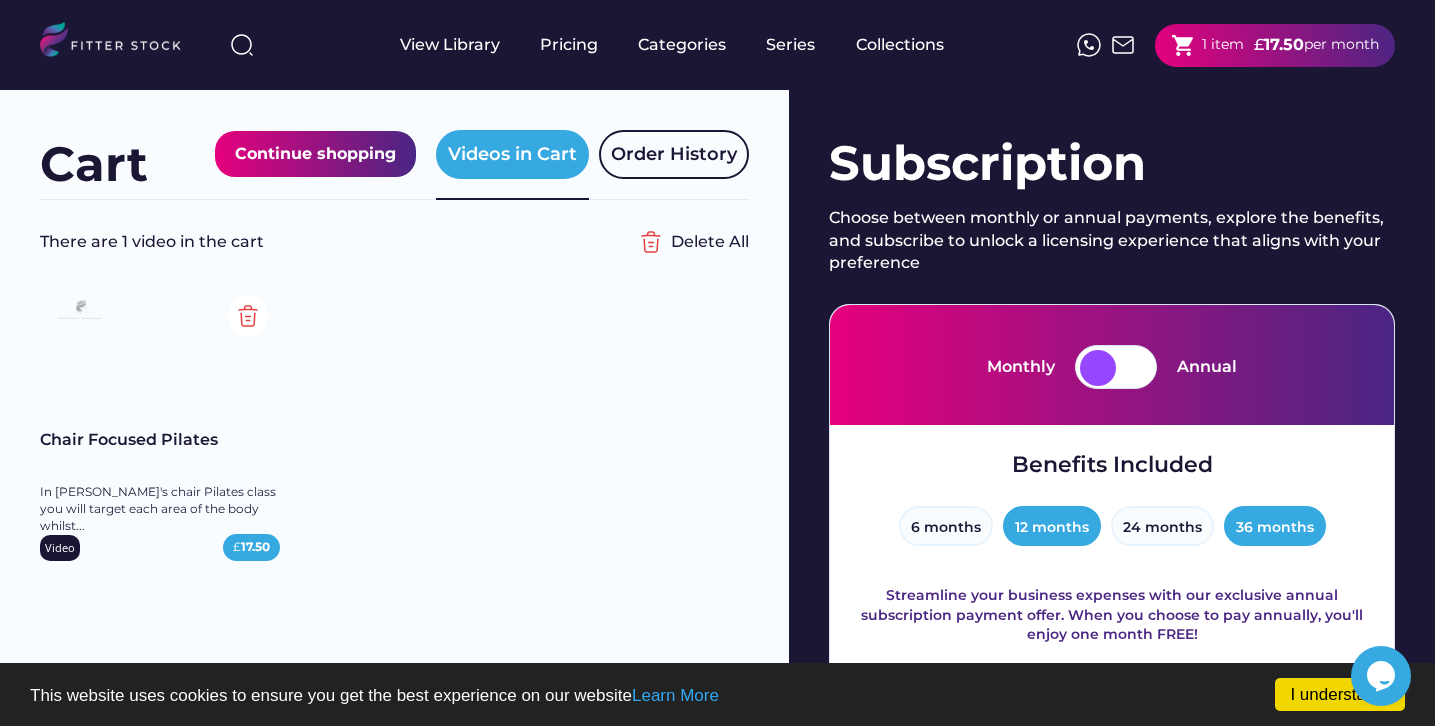 click on "36 months" at bounding box center [1275, 526] 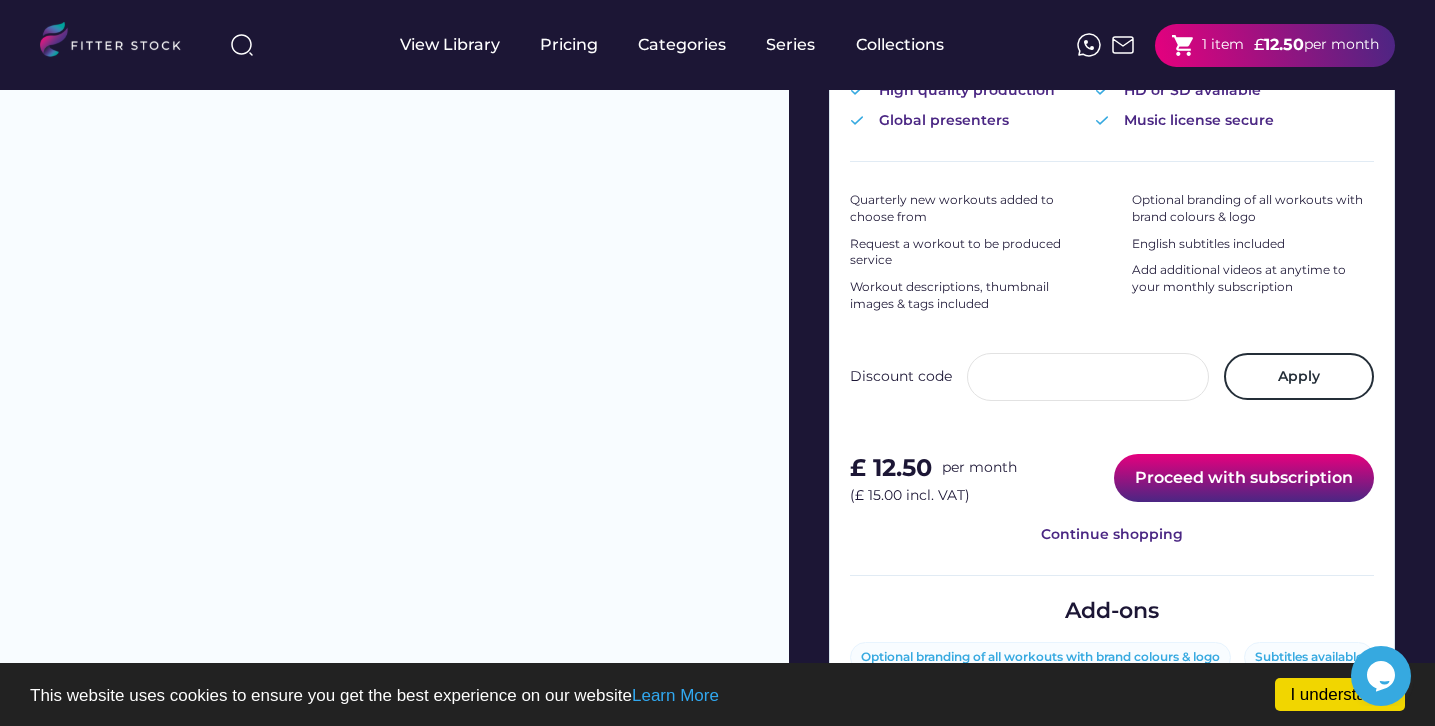 scroll, scrollTop: 635, scrollLeft: 0, axis: vertical 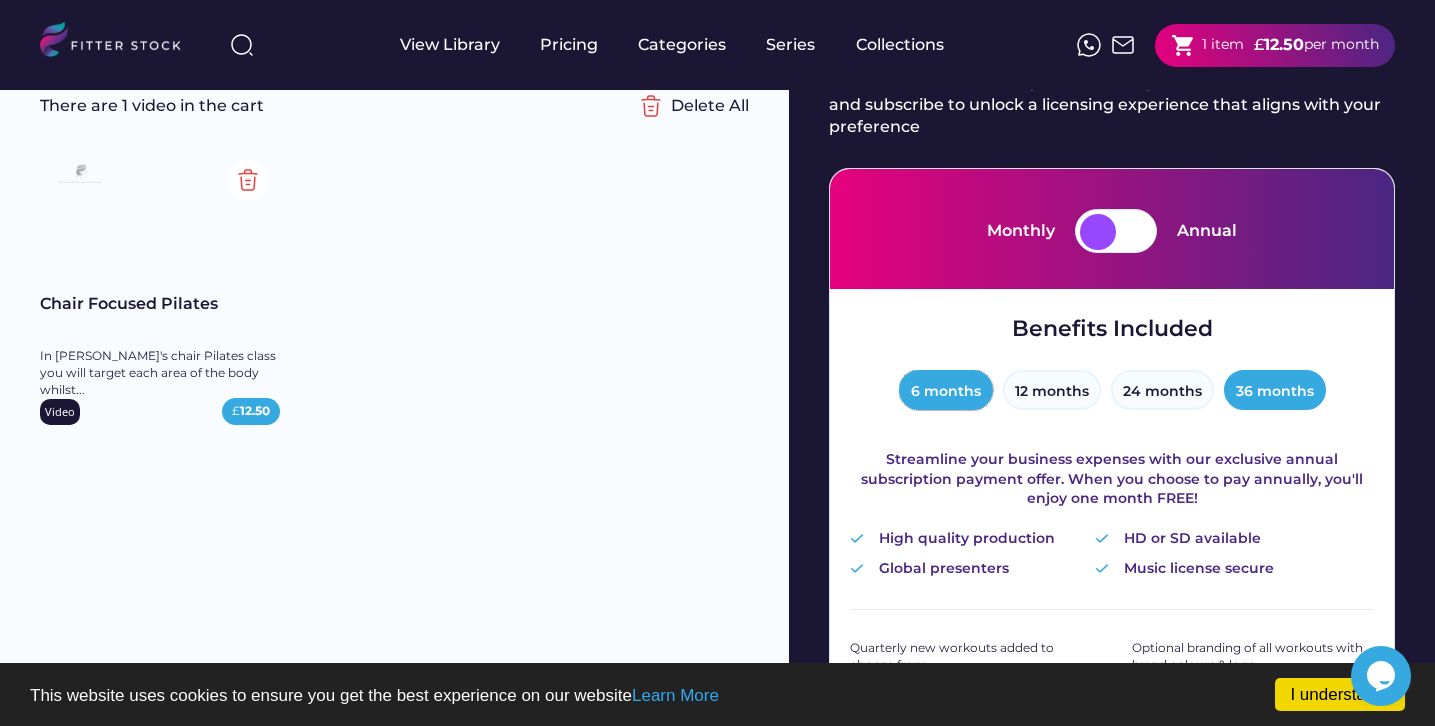 click on "6 months" at bounding box center [946, 390] 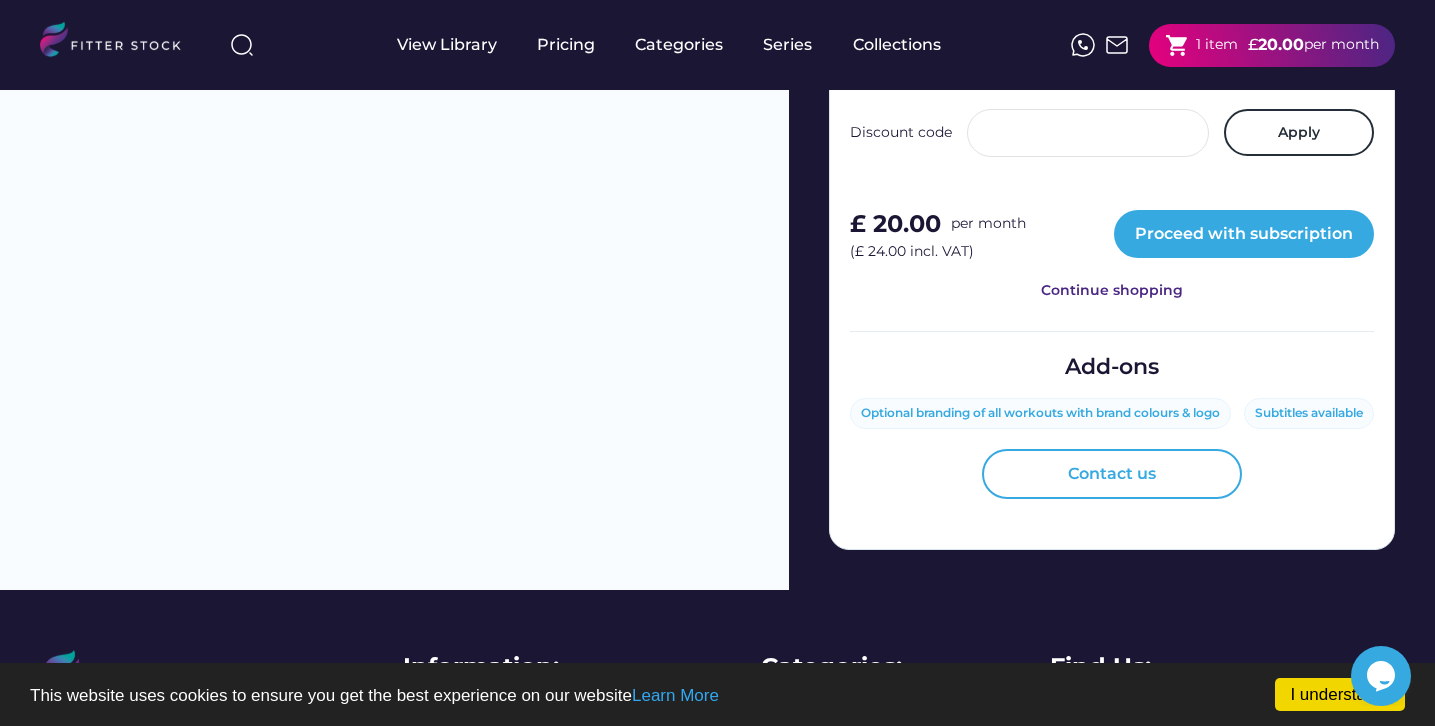 scroll, scrollTop: 834, scrollLeft: 0, axis: vertical 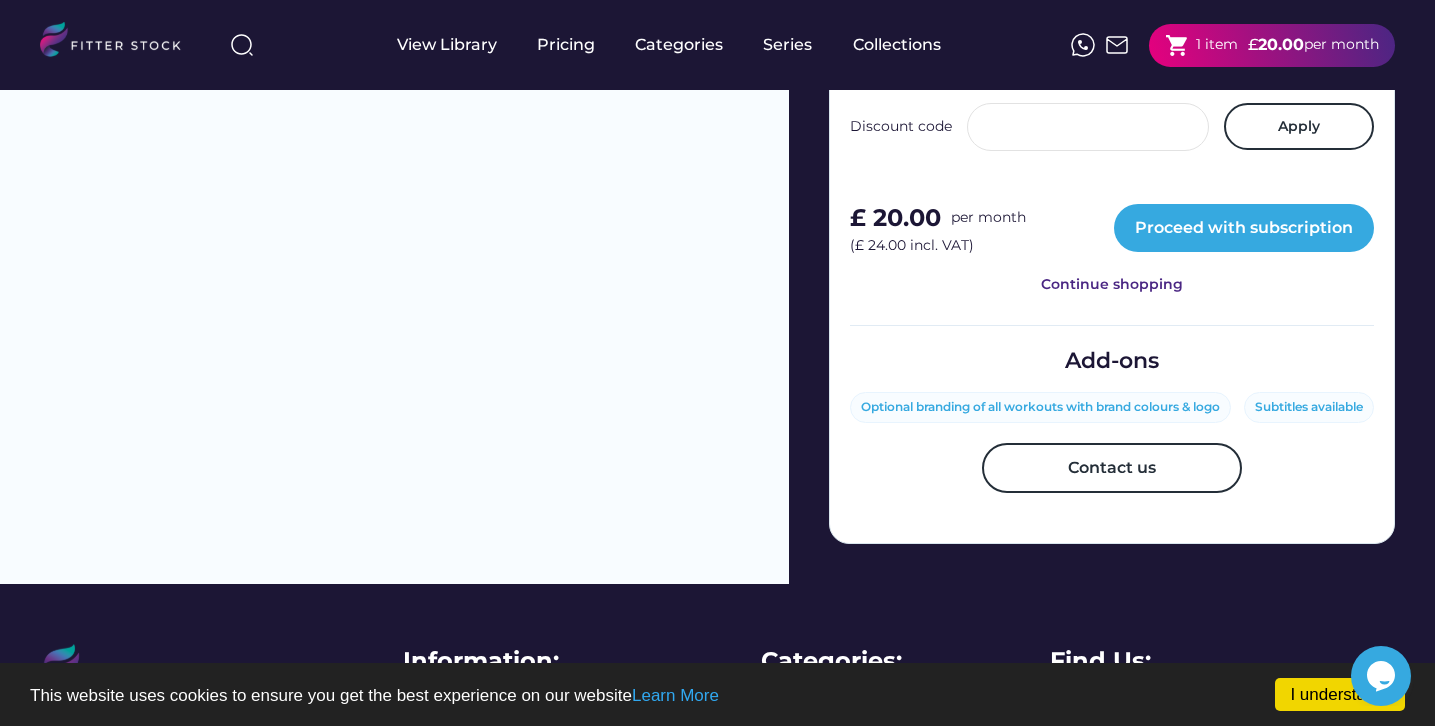 click on "Optional branding of all workouts with brand colours & logo" at bounding box center (1040, 407) 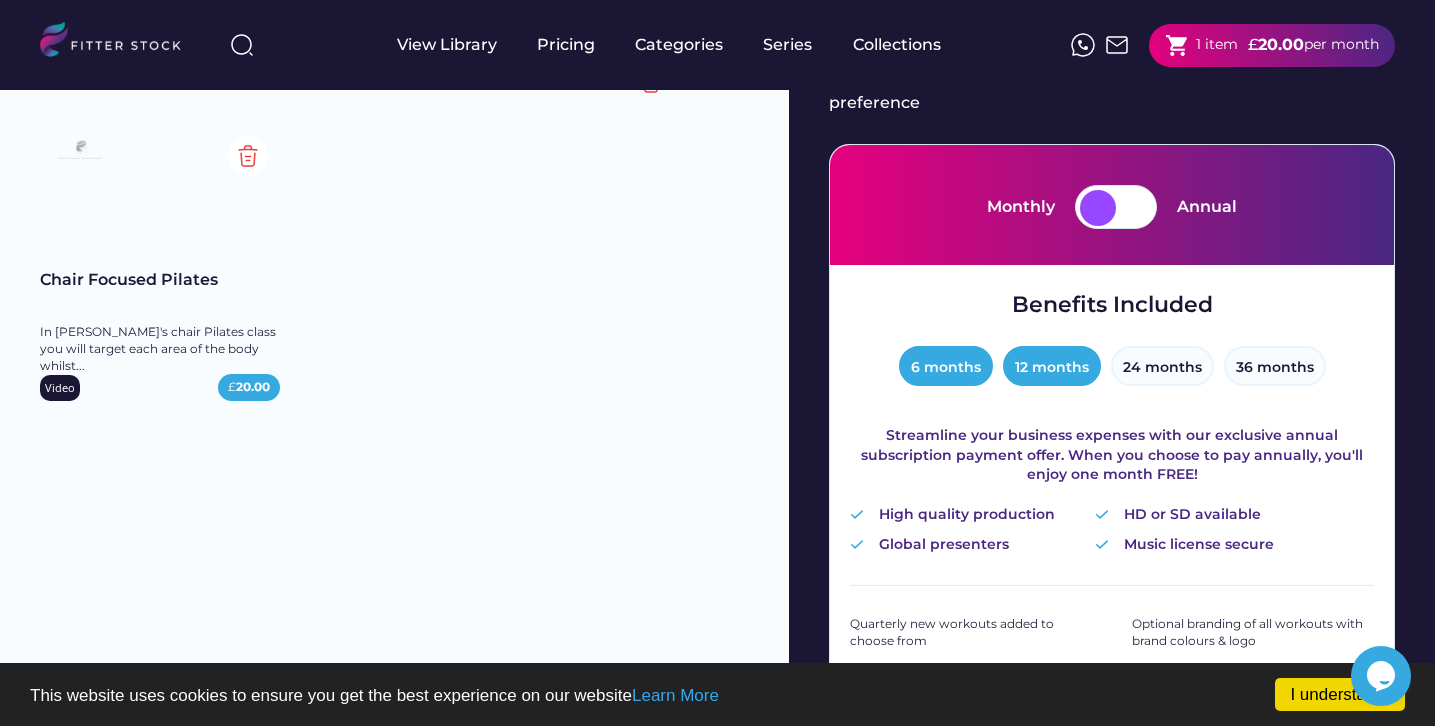 scroll, scrollTop: 0, scrollLeft: 0, axis: both 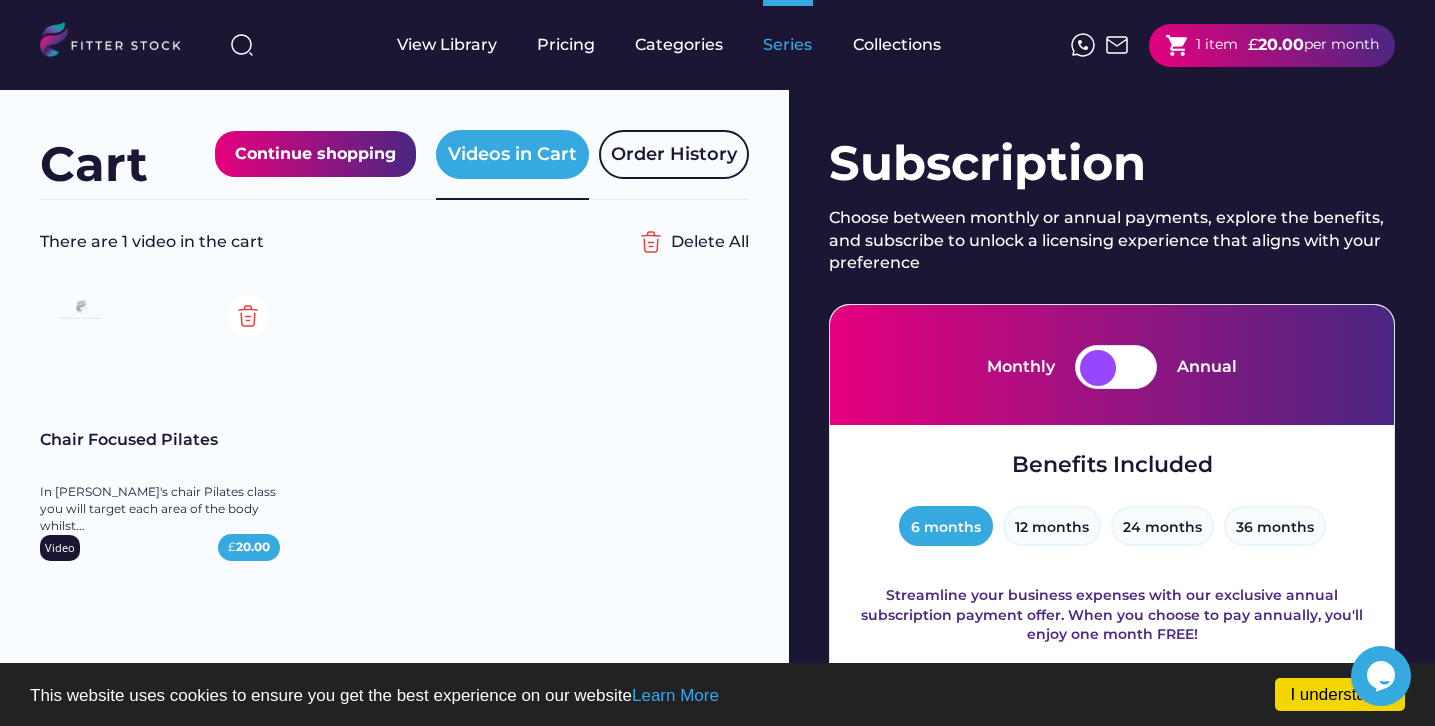 click on "Series" at bounding box center [788, 45] 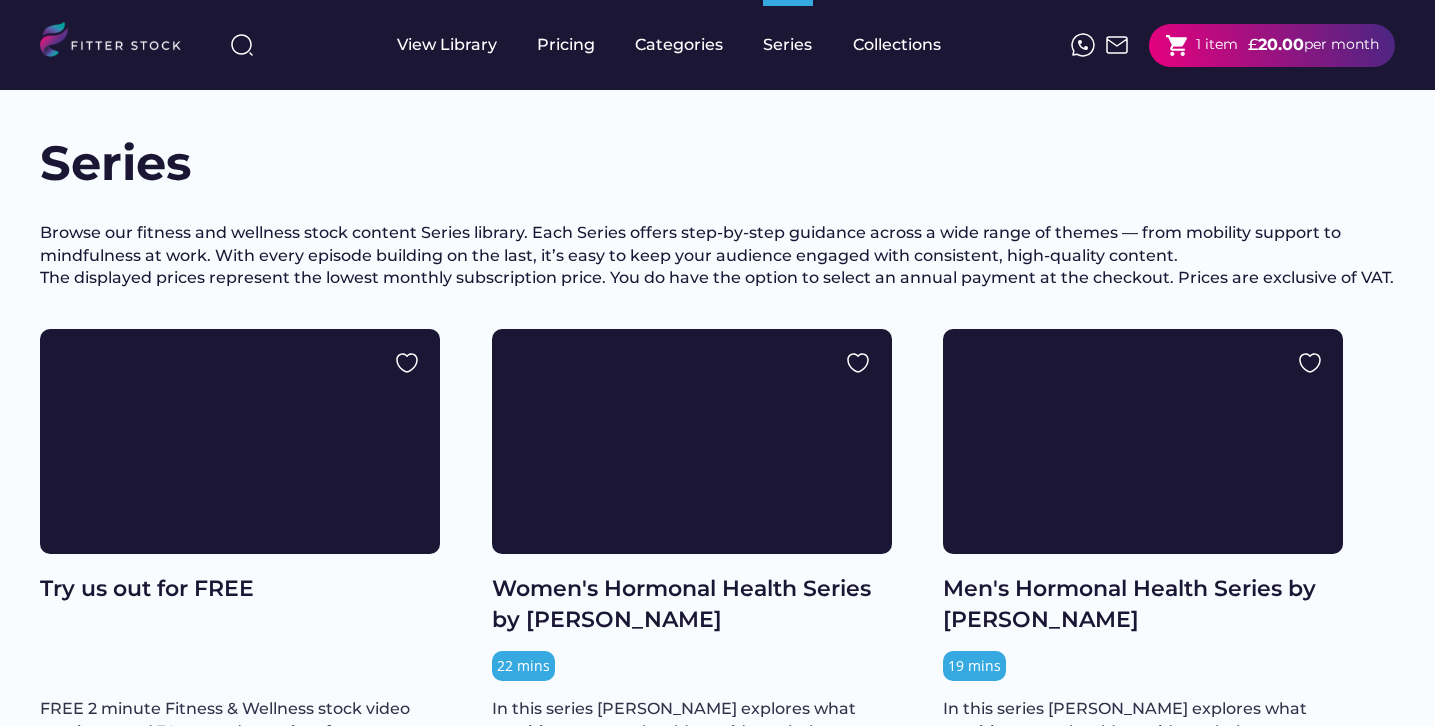 scroll, scrollTop: 0, scrollLeft: 0, axis: both 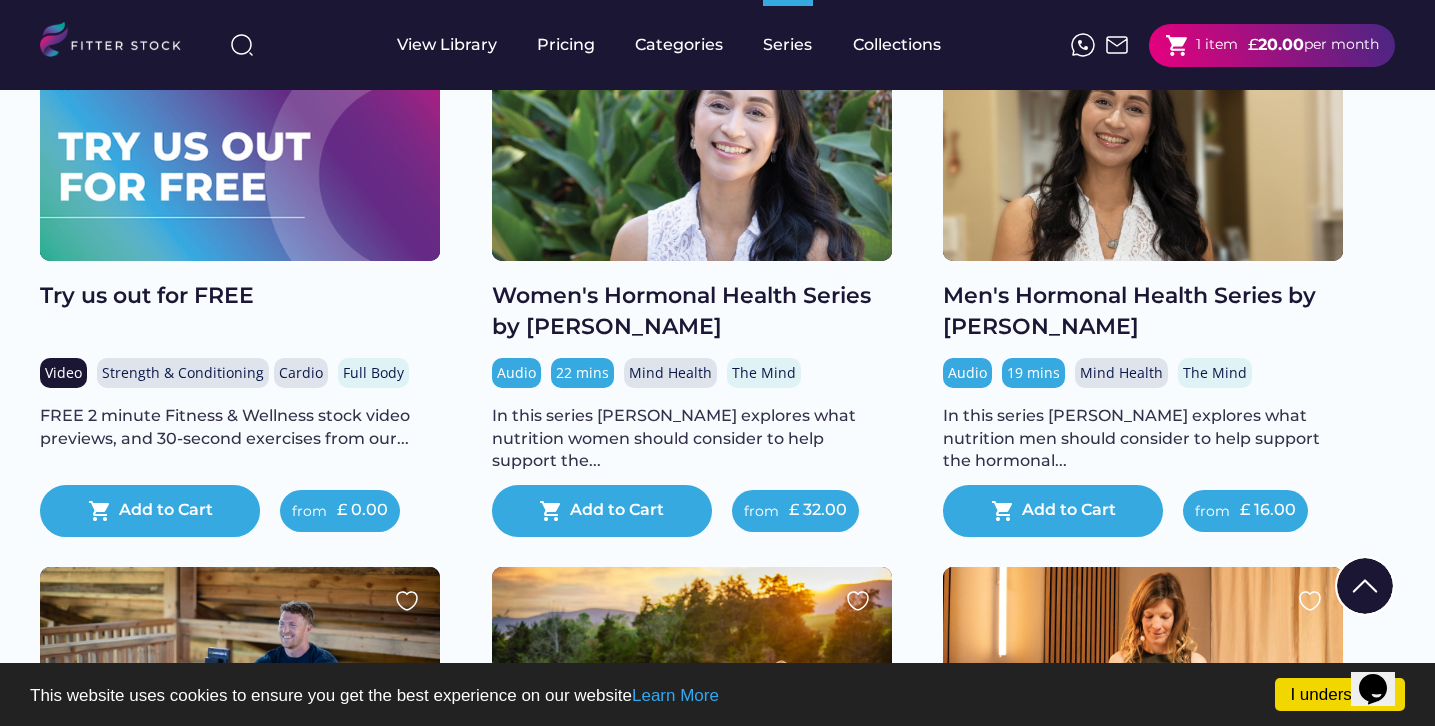 click on "FREE 2 minute Fitness & Wellness stock video previews, and 30-second exercises from our..." at bounding box center (240, 427) 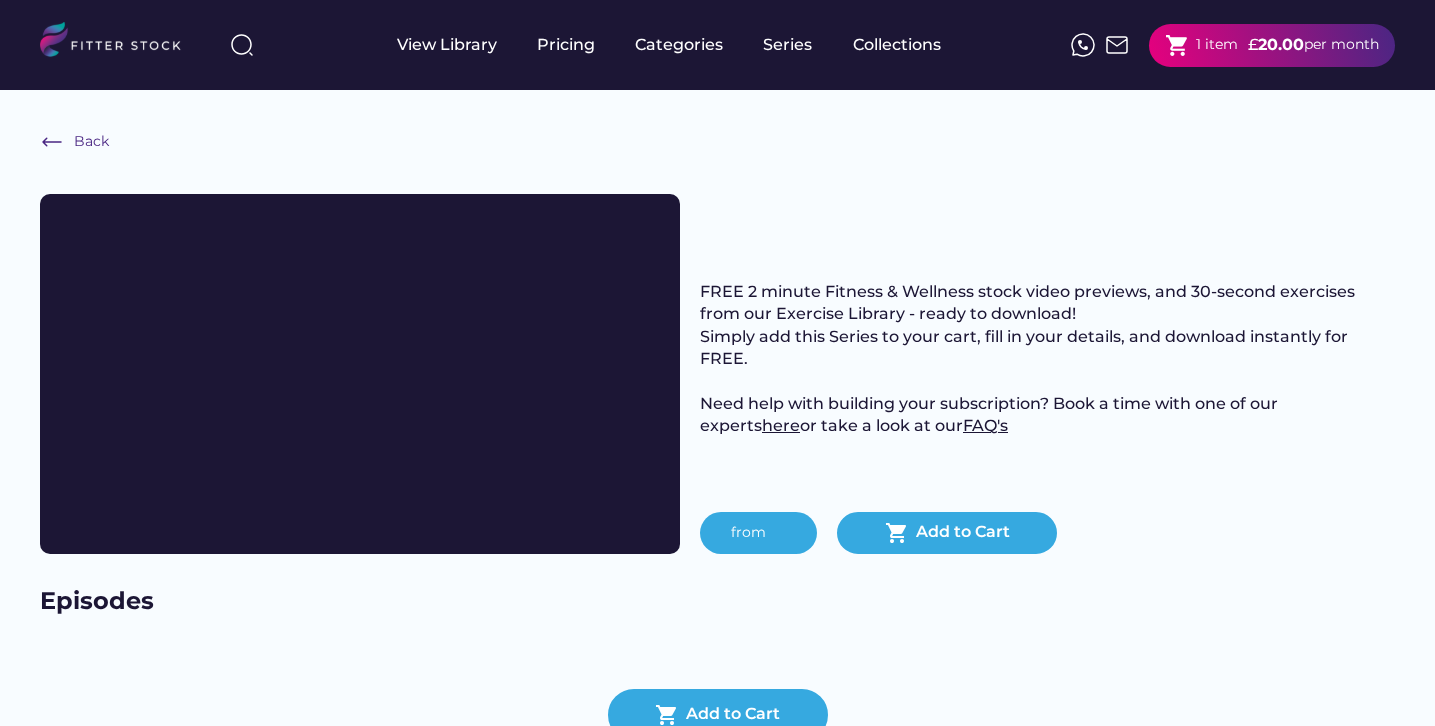 scroll, scrollTop: 0, scrollLeft: 0, axis: both 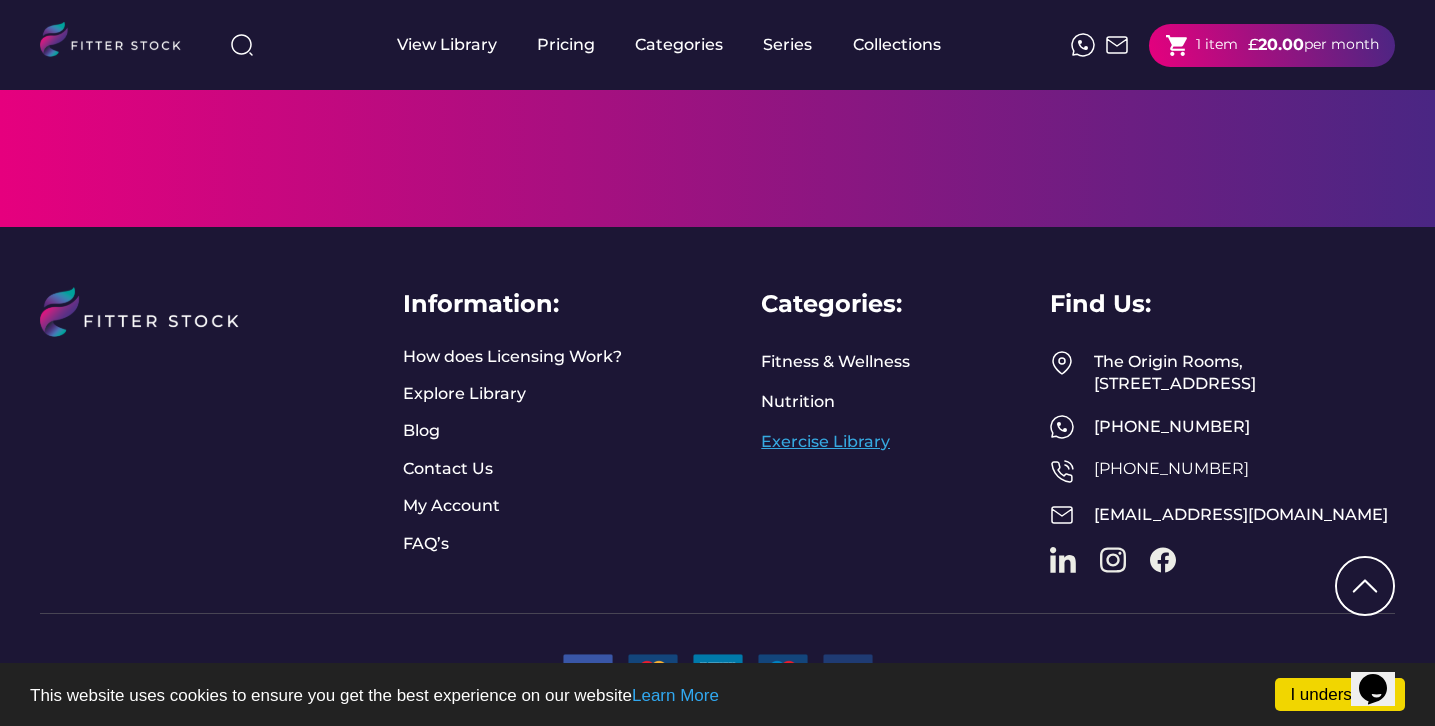 click on "Exercise Library" at bounding box center [825, 442] 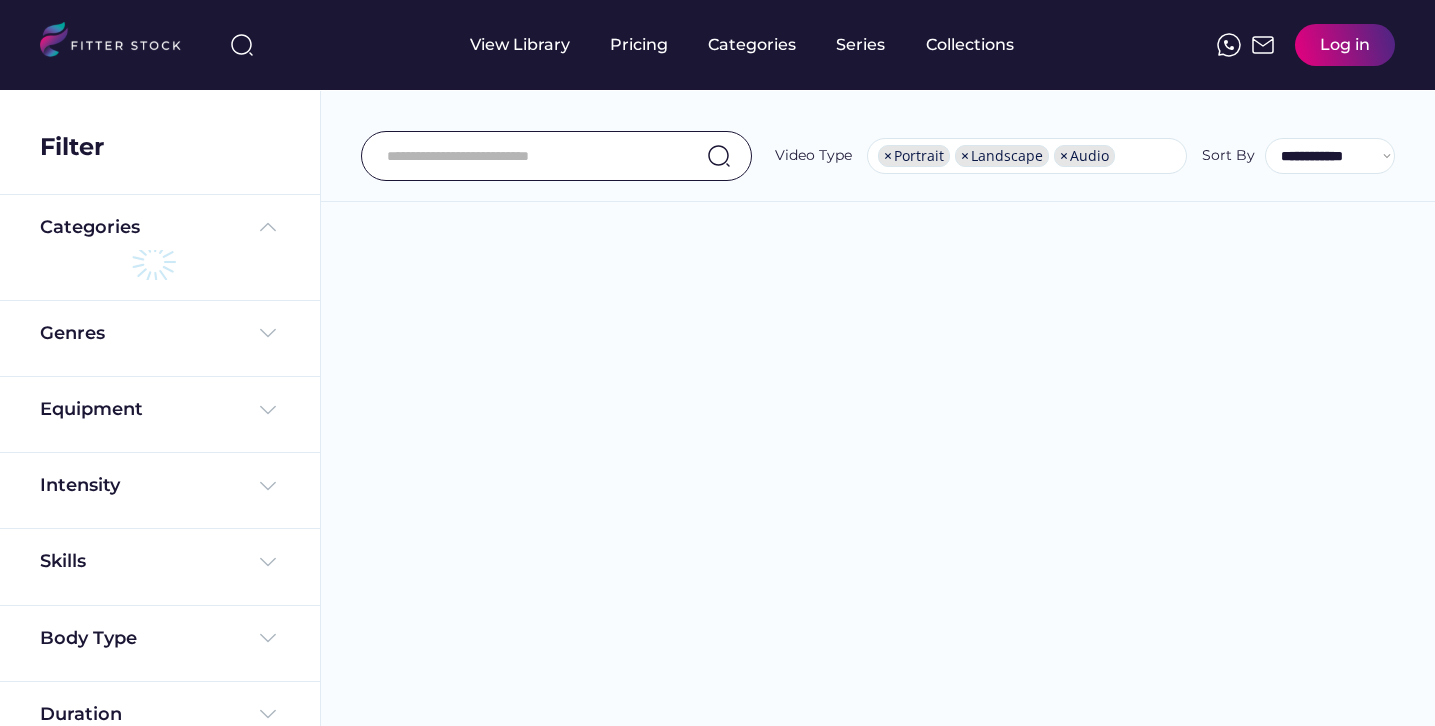 select on "**********" 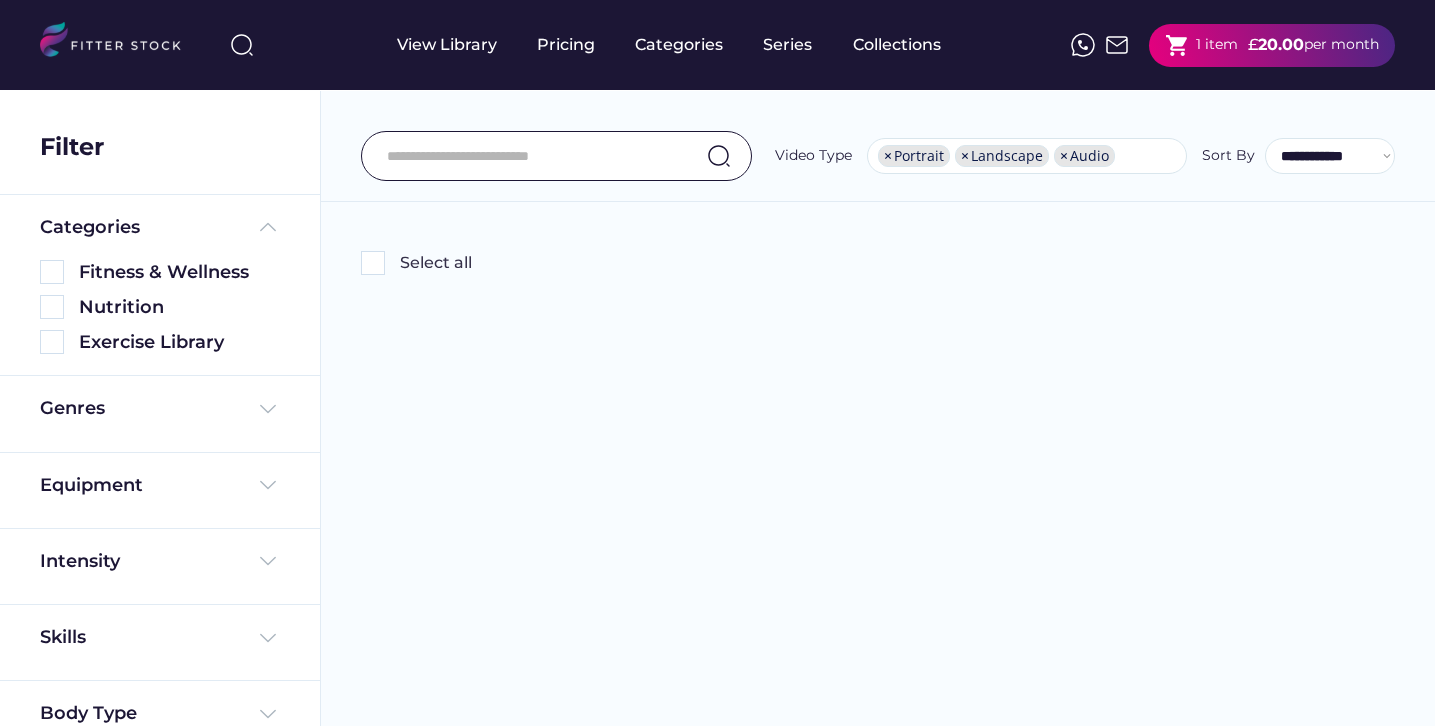 scroll, scrollTop: 34, scrollLeft: 0, axis: vertical 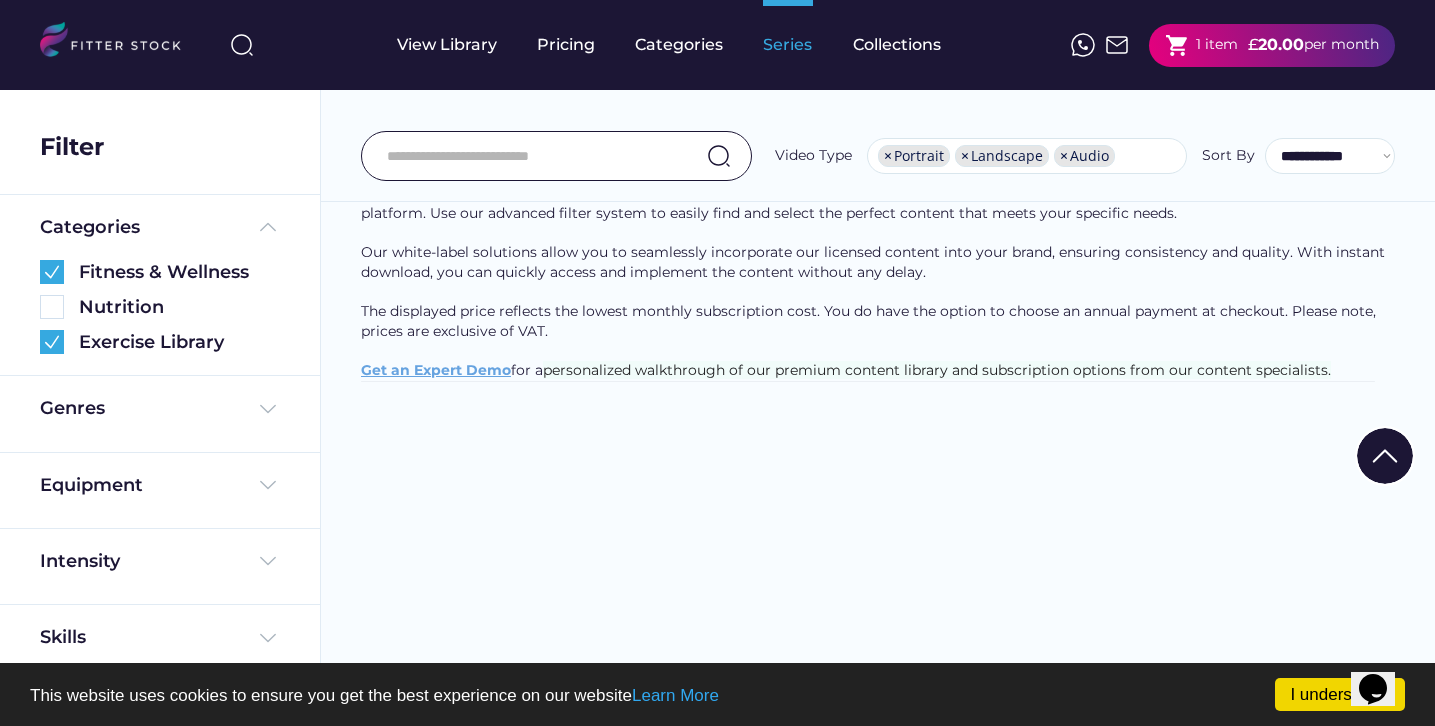 click on "Series" at bounding box center [788, 45] 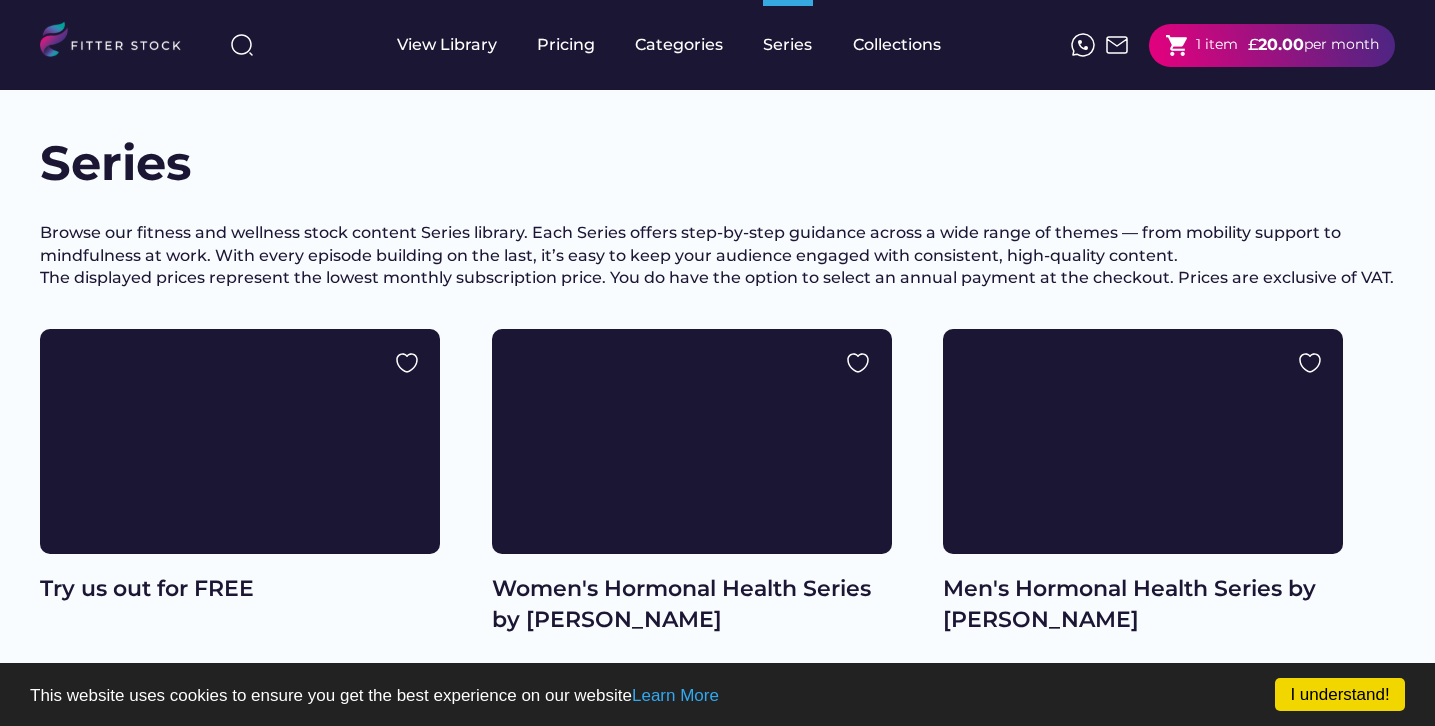 scroll, scrollTop: 0, scrollLeft: 0, axis: both 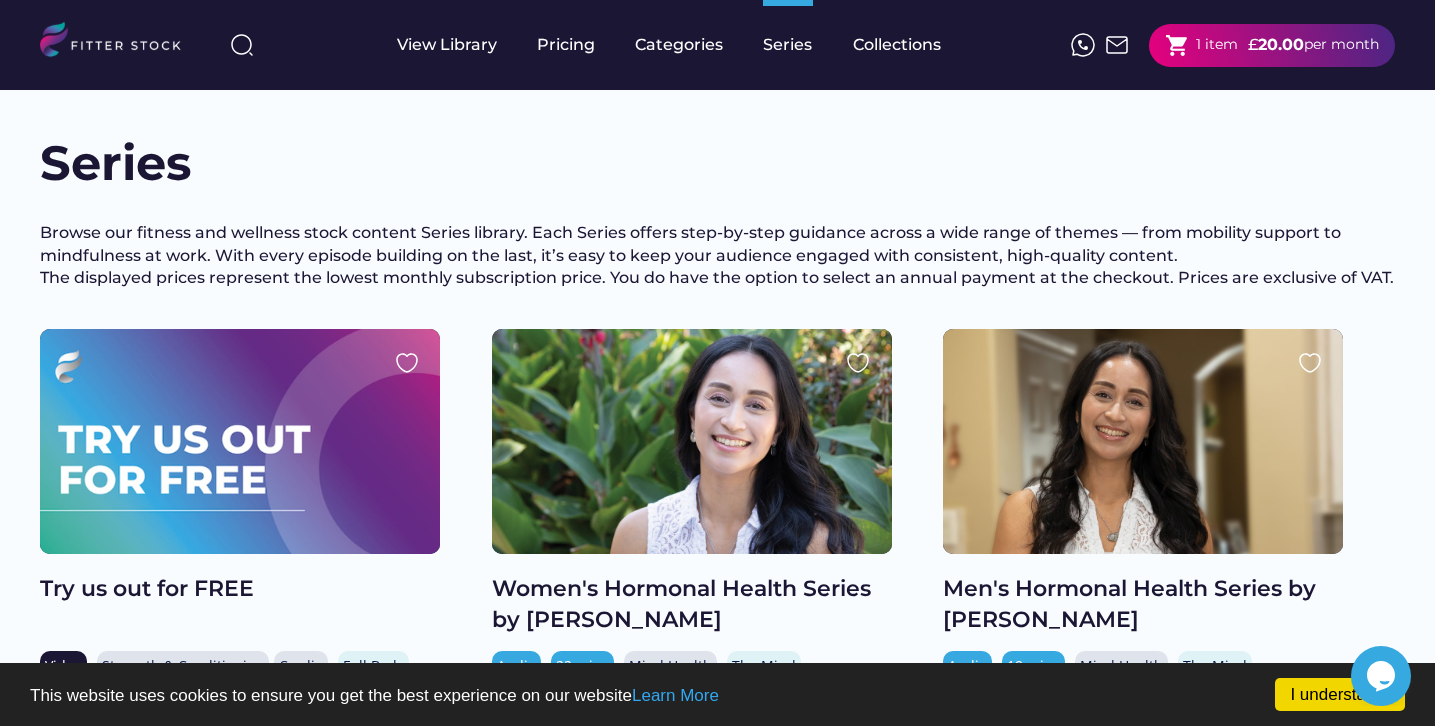 click 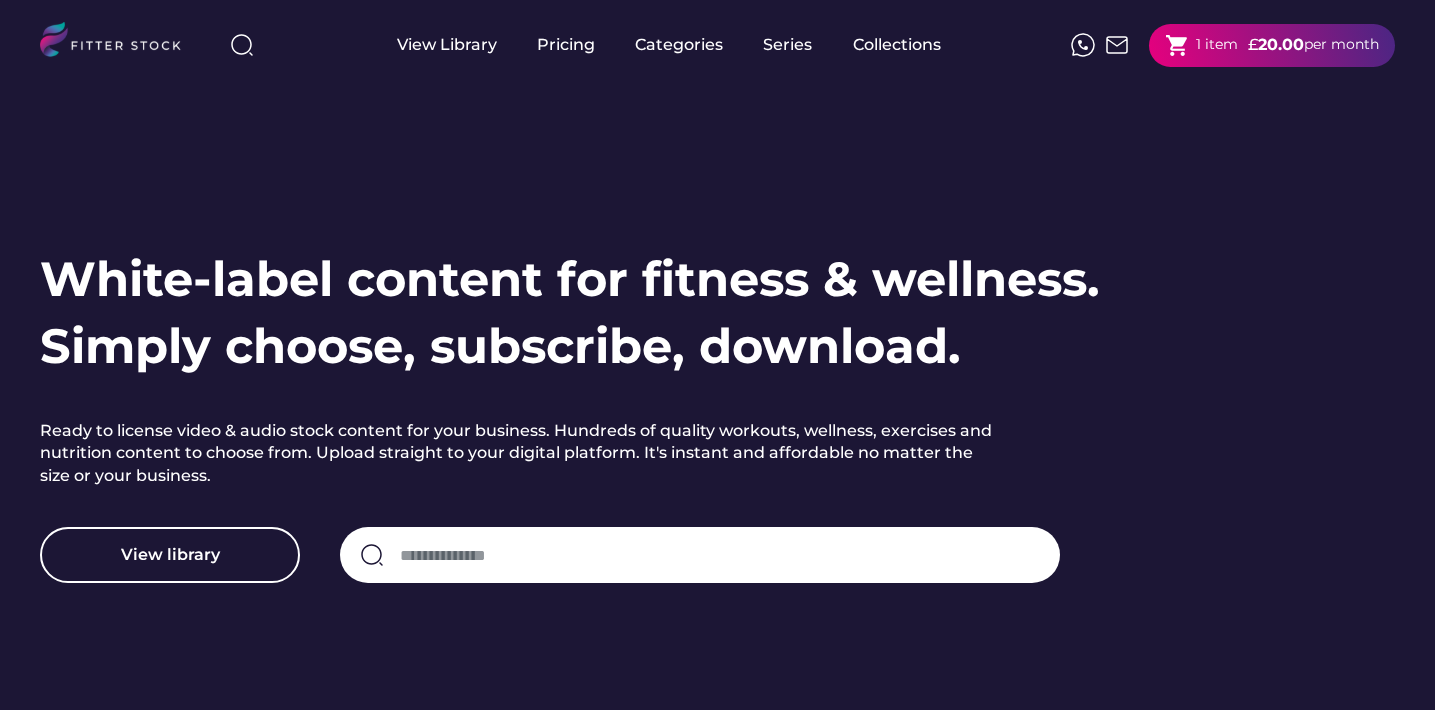 scroll, scrollTop: 0, scrollLeft: 0, axis: both 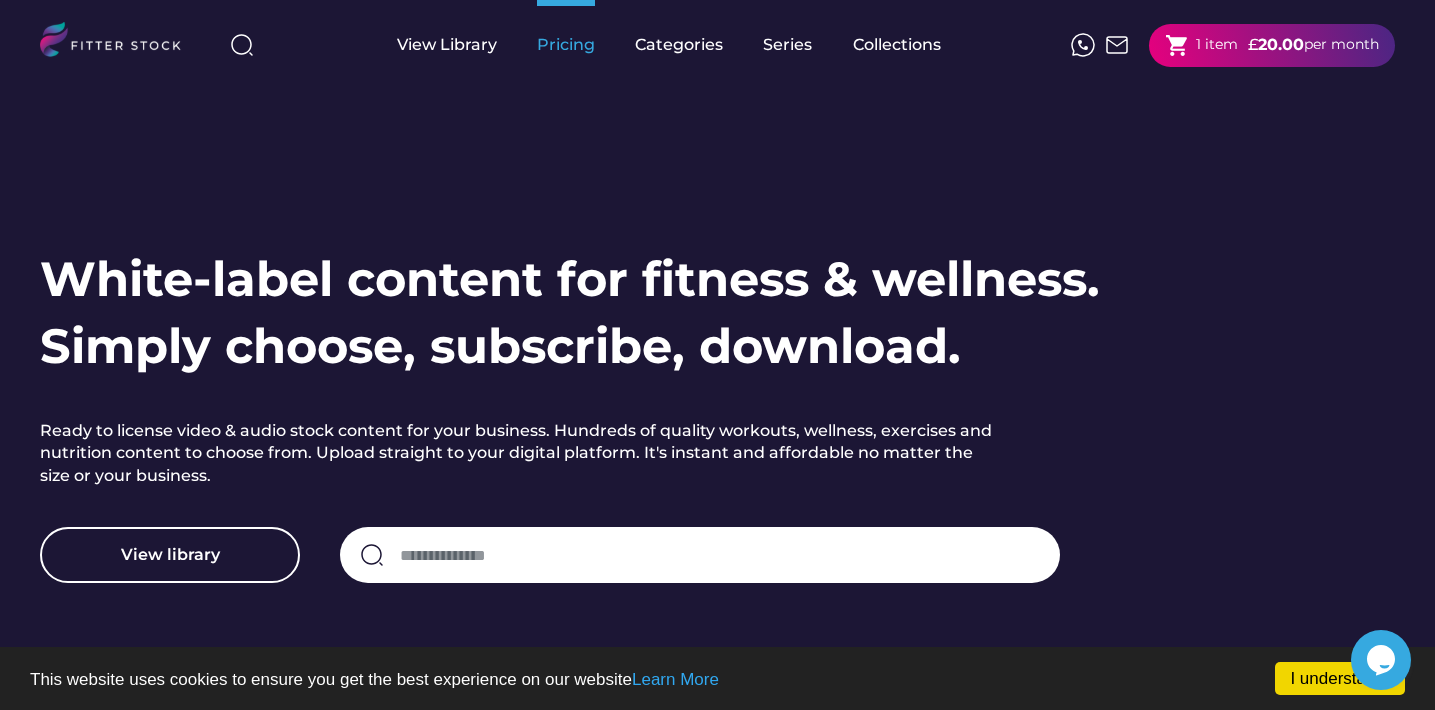 click on "Pricing" at bounding box center (566, 45) 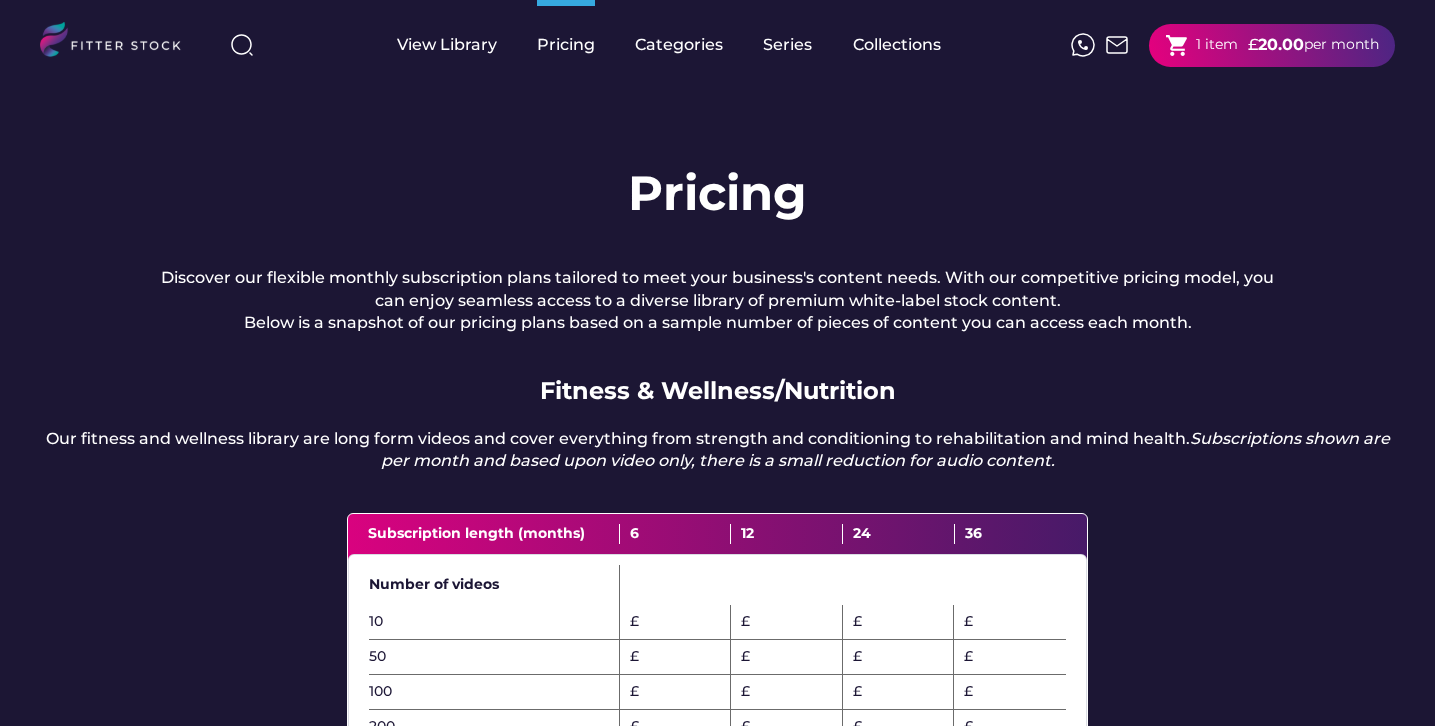 scroll, scrollTop: 0, scrollLeft: 0, axis: both 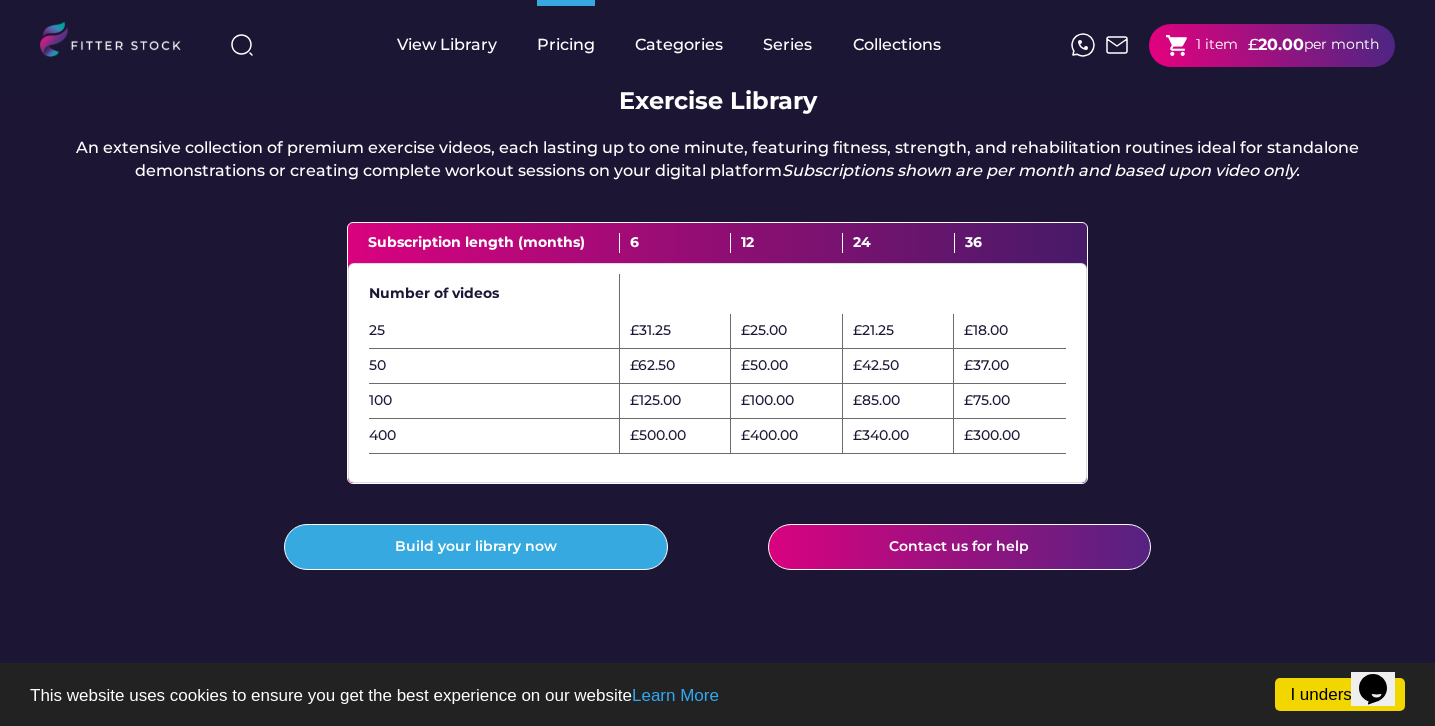 click on "£300.00" at bounding box center [992, 436] 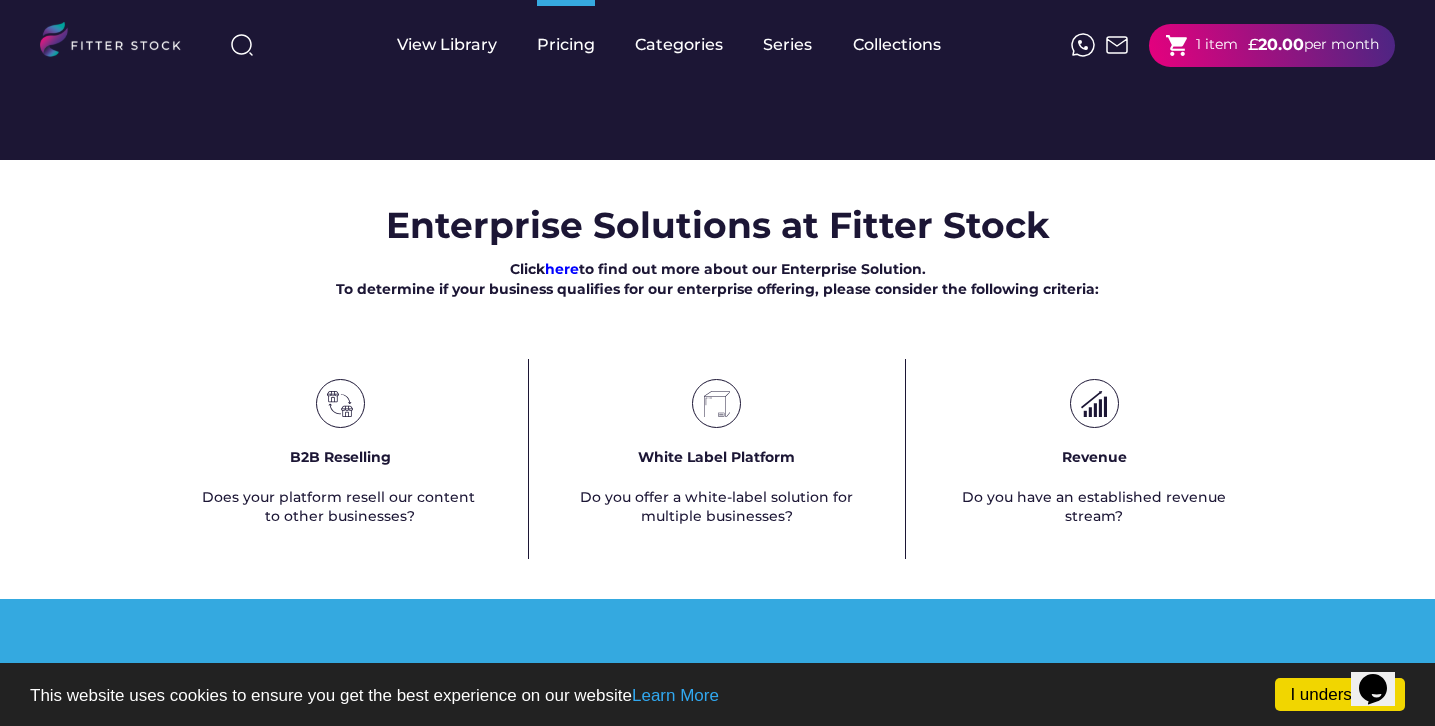 scroll, scrollTop: 1223, scrollLeft: 0, axis: vertical 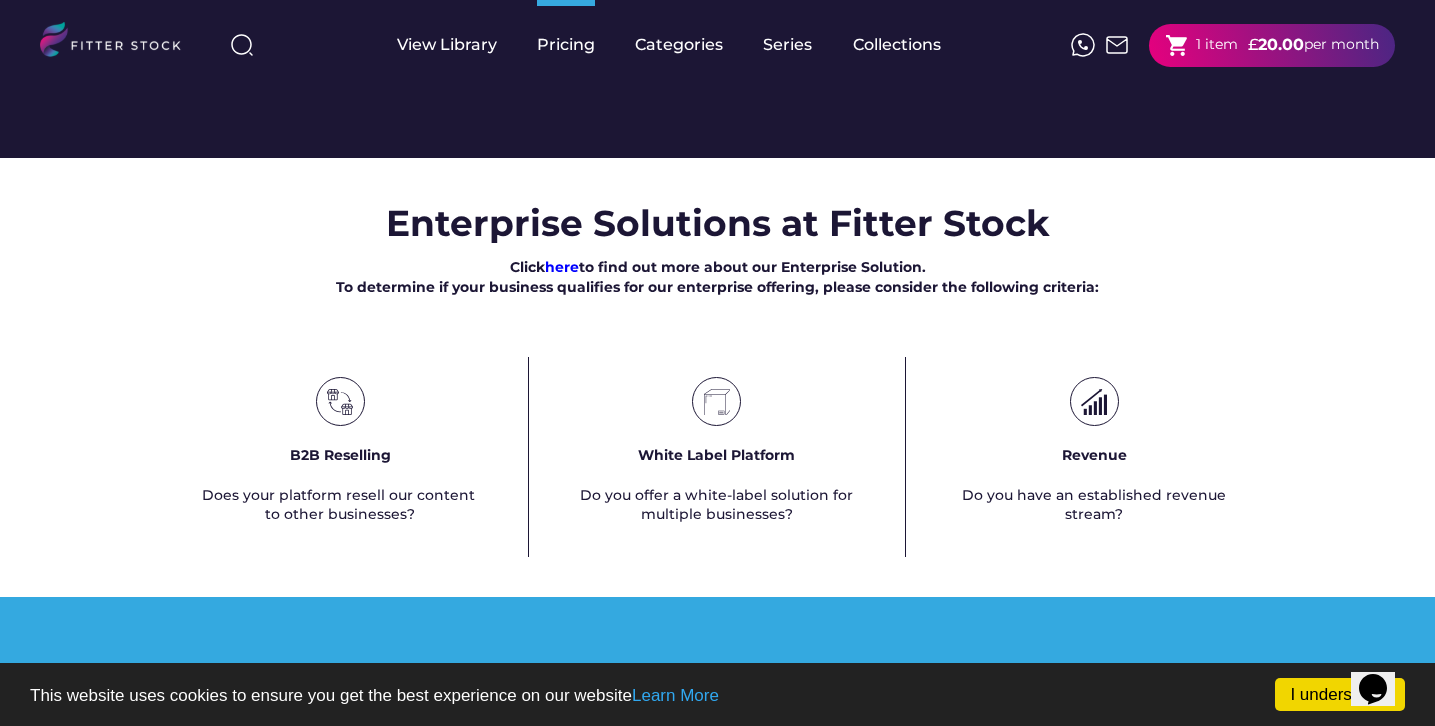 click on "Click  here  to find out more about our Enterprise Solution.
To determine if your business qualifies for our enterprise offering, please consider the following criteria:" at bounding box center [717, 277] 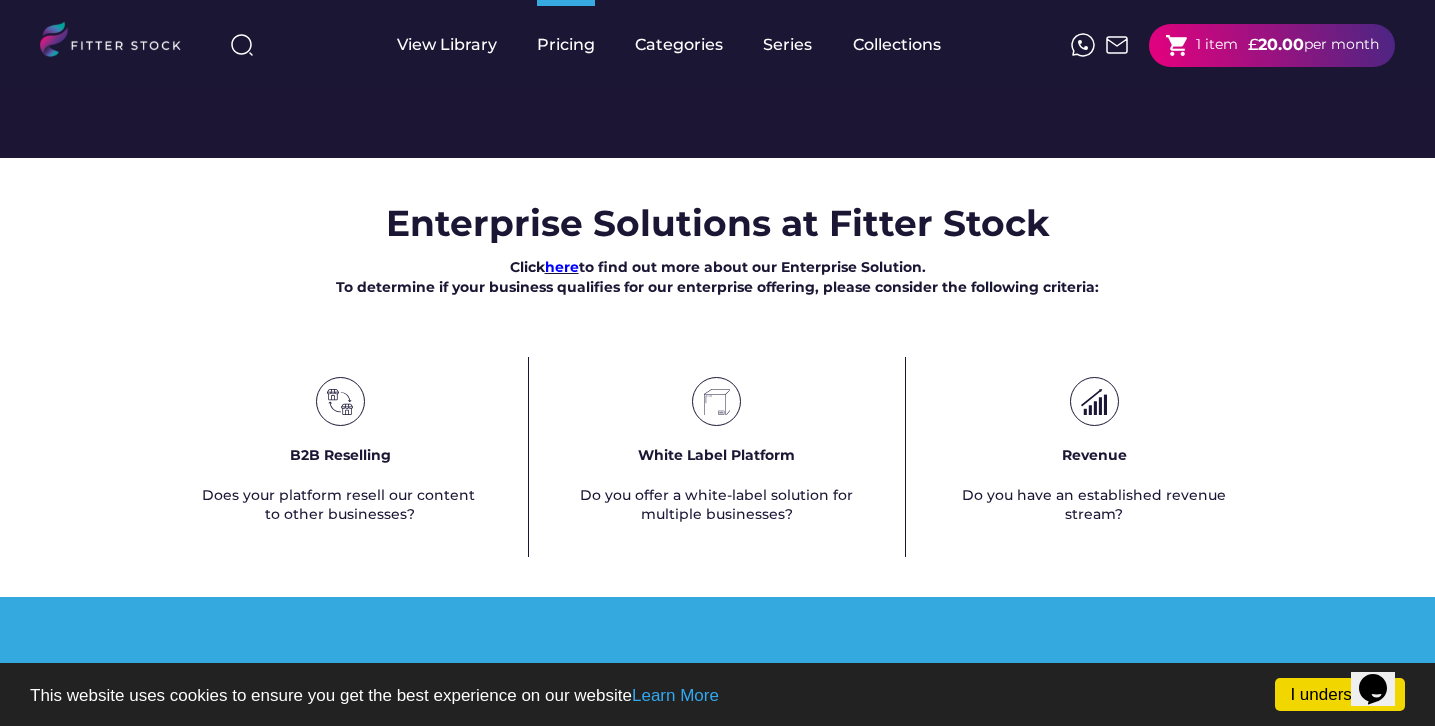click on "here" at bounding box center (562, 267) 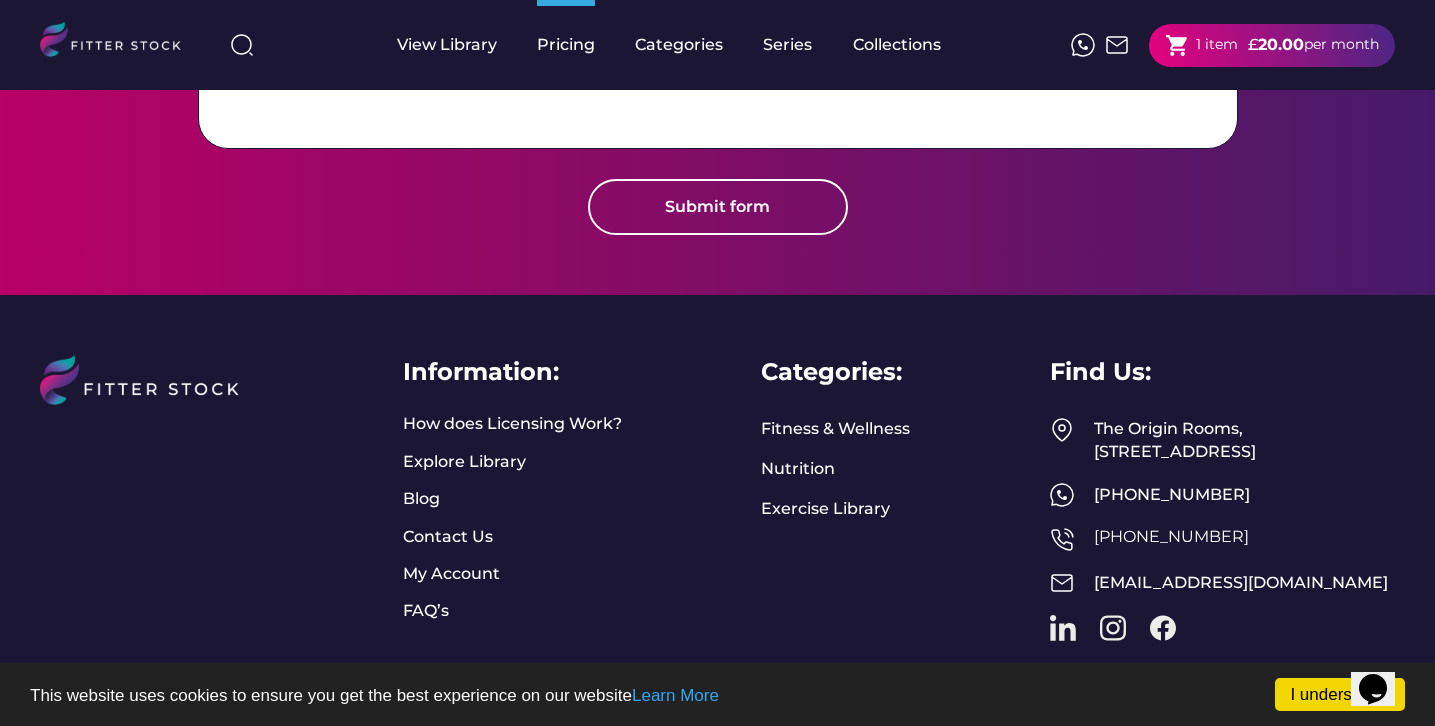 scroll, scrollTop: 2726, scrollLeft: 0, axis: vertical 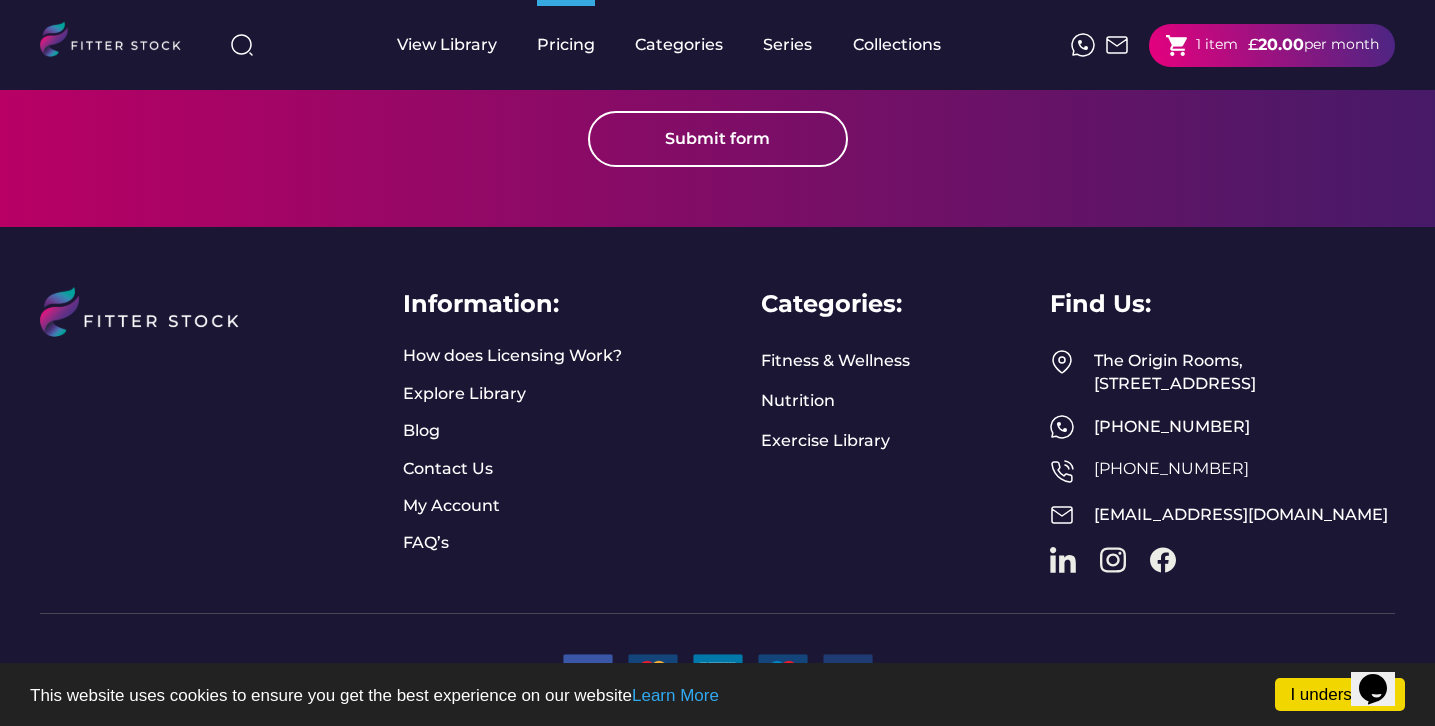 click on "20.00" at bounding box center (1281, 44) 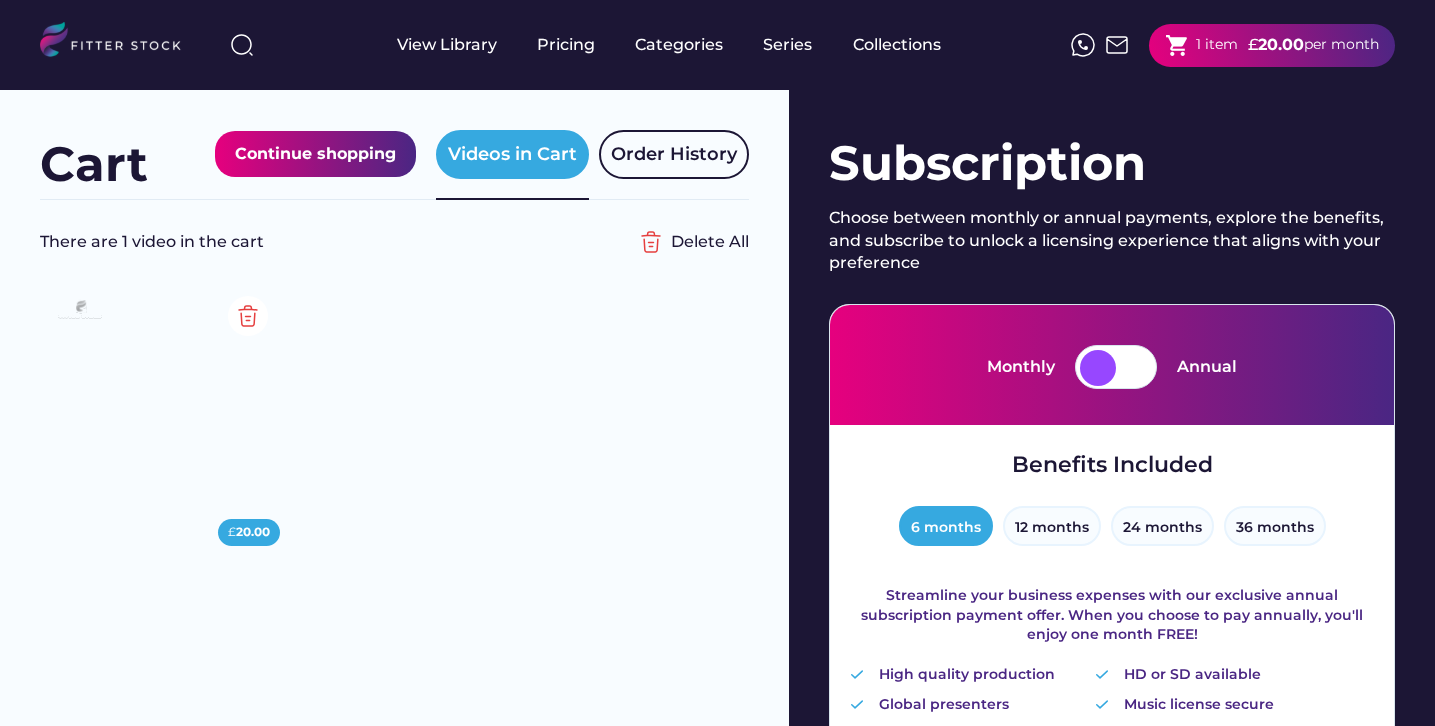 scroll, scrollTop: 0, scrollLeft: 0, axis: both 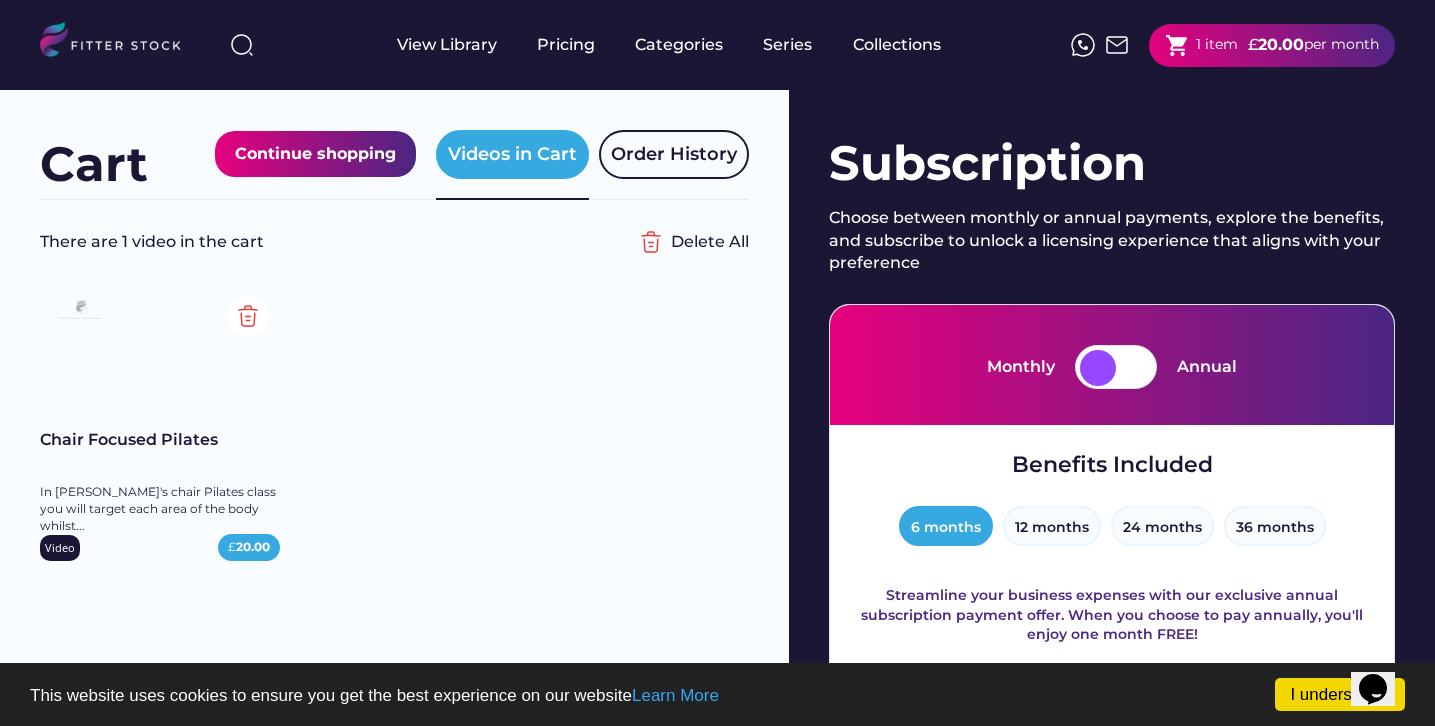click at bounding box center [1134, 368] 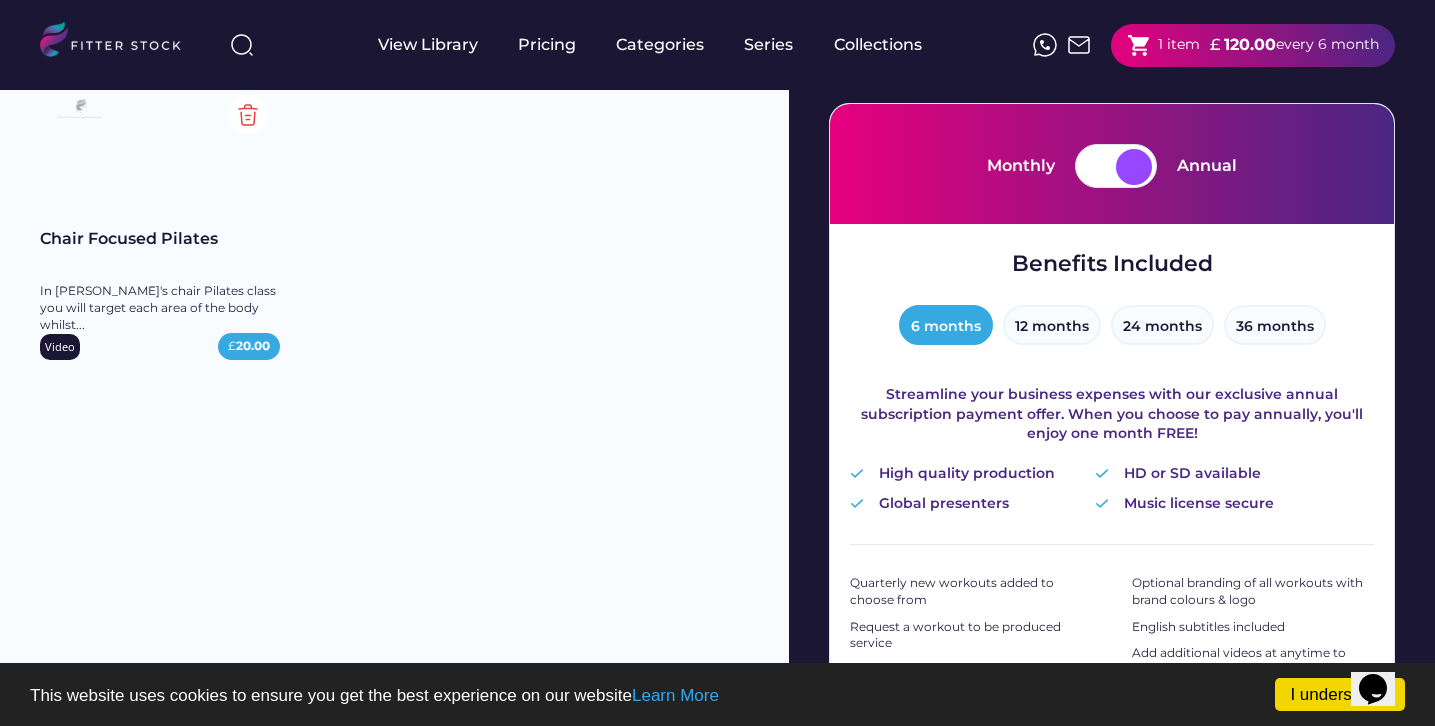 scroll, scrollTop: 100, scrollLeft: 0, axis: vertical 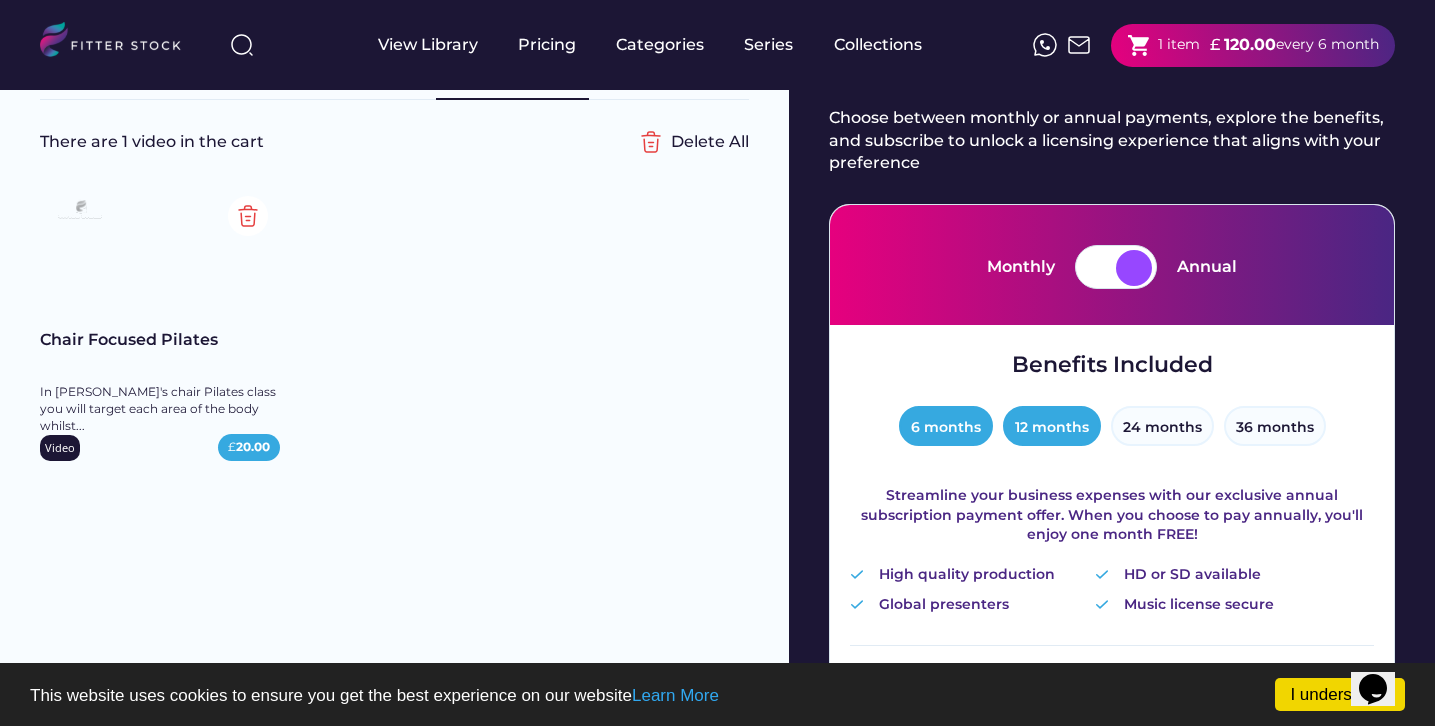 click on "12 months" at bounding box center (1052, 426) 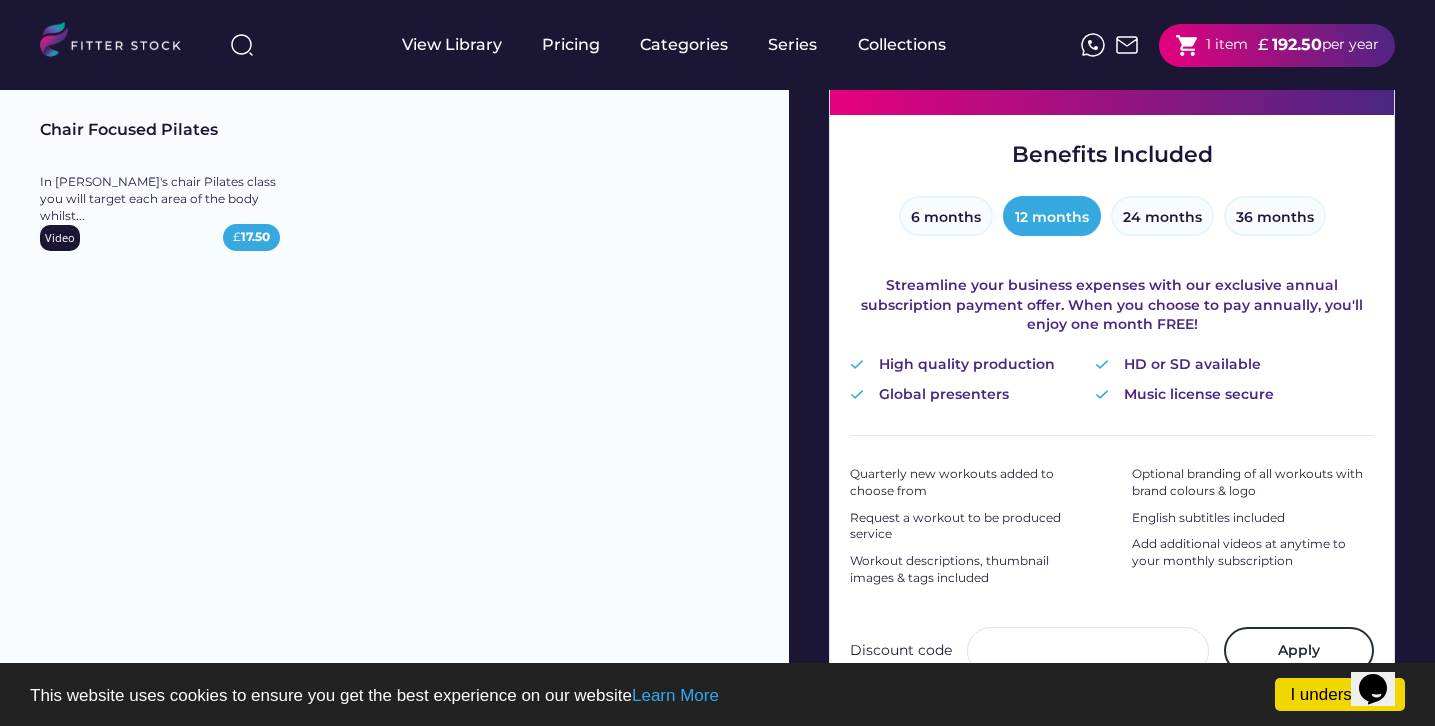 scroll, scrollTop: 257, scrollLeft: 0, axis: vertical 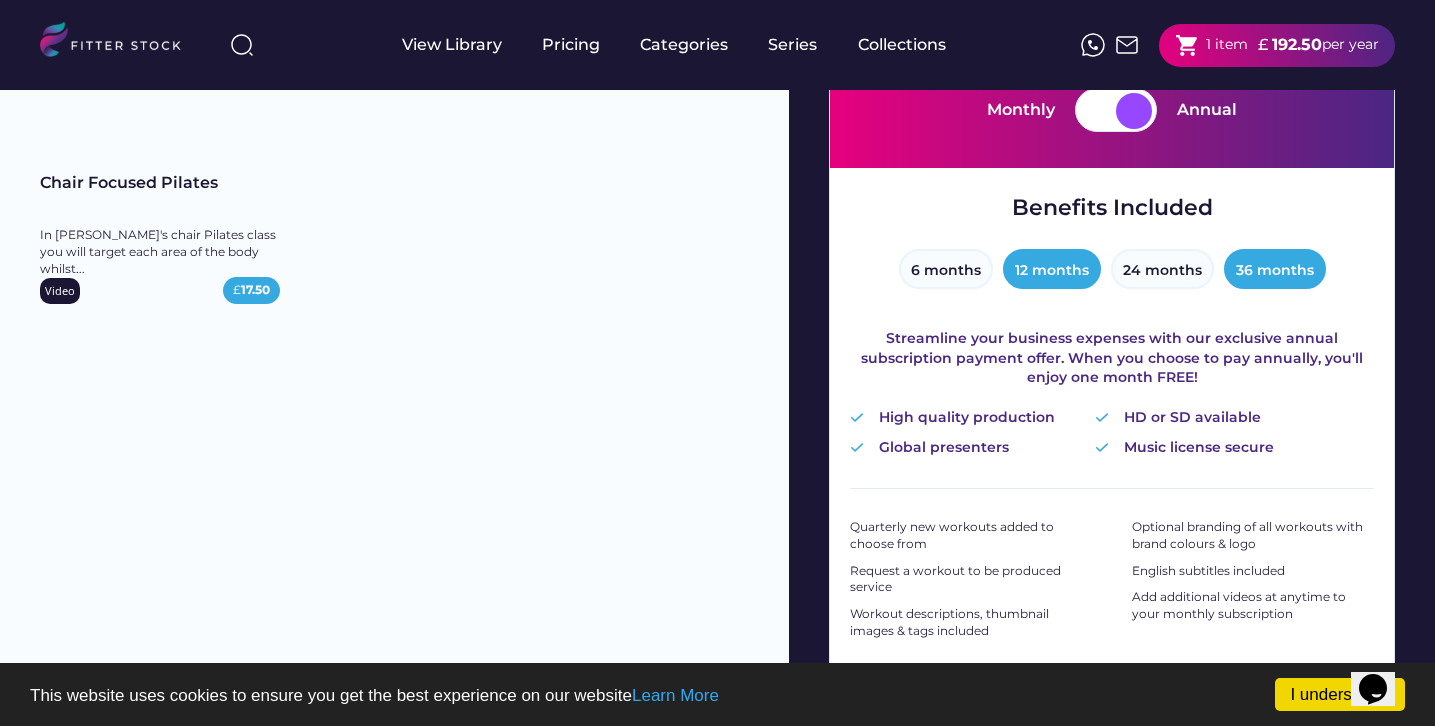 click on "36 months" at bounding box center [1275, 269] 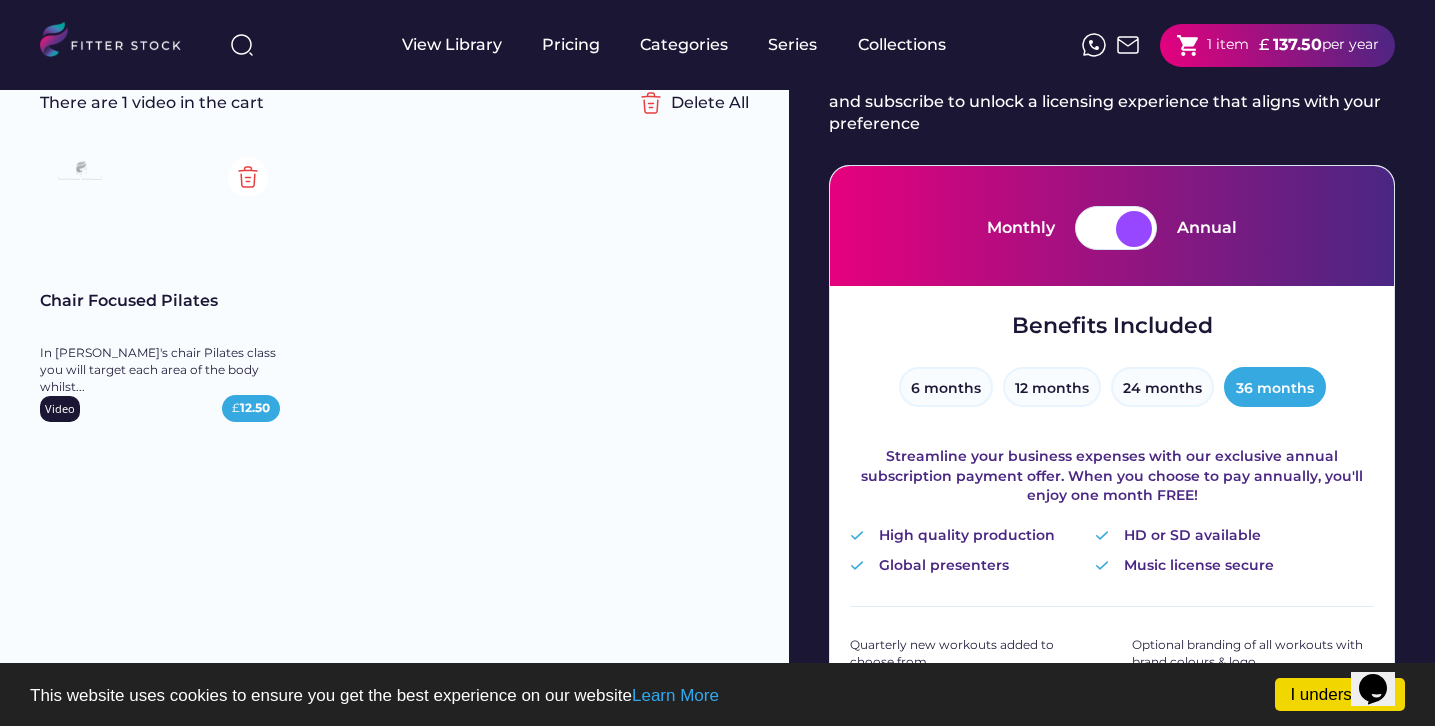 scroll, scrollTop: 0, scrollLeft: 0, axis: both 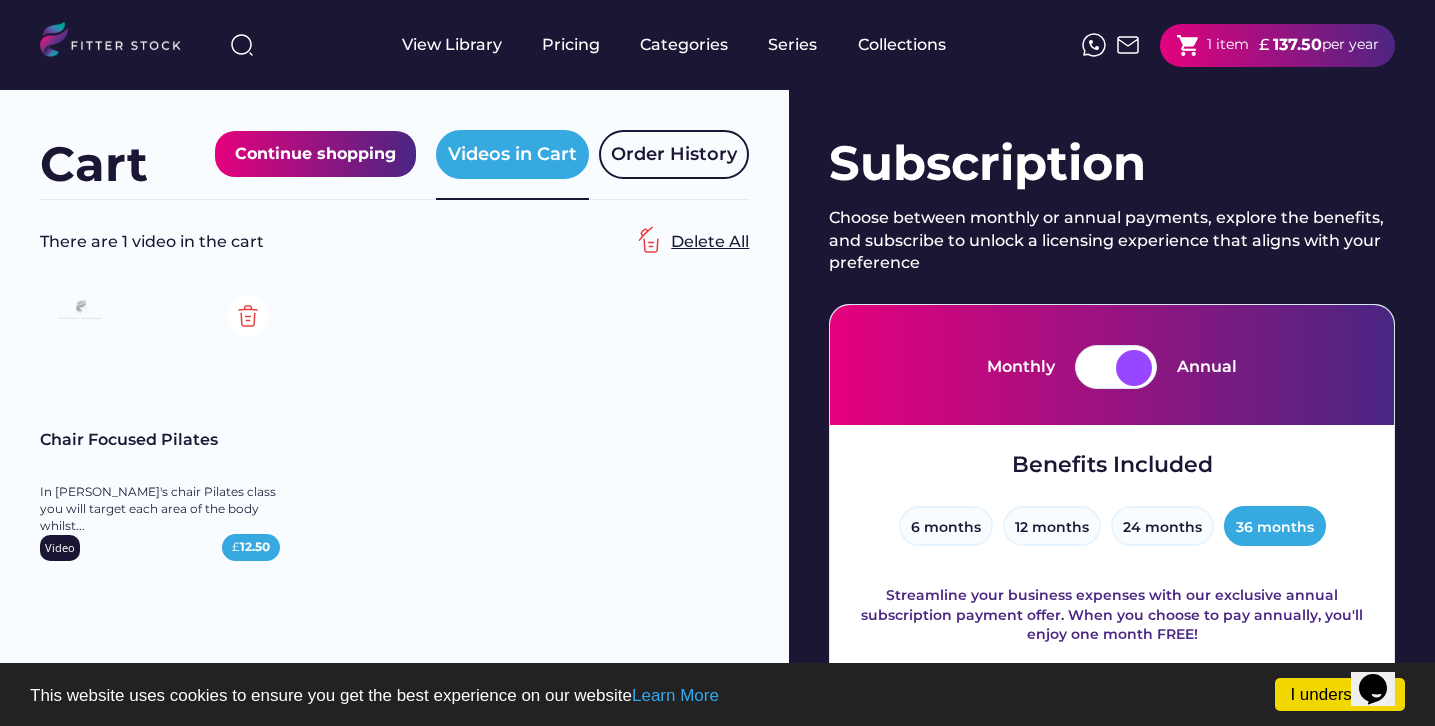click on "Delete All" at bounding box center (710, 242) 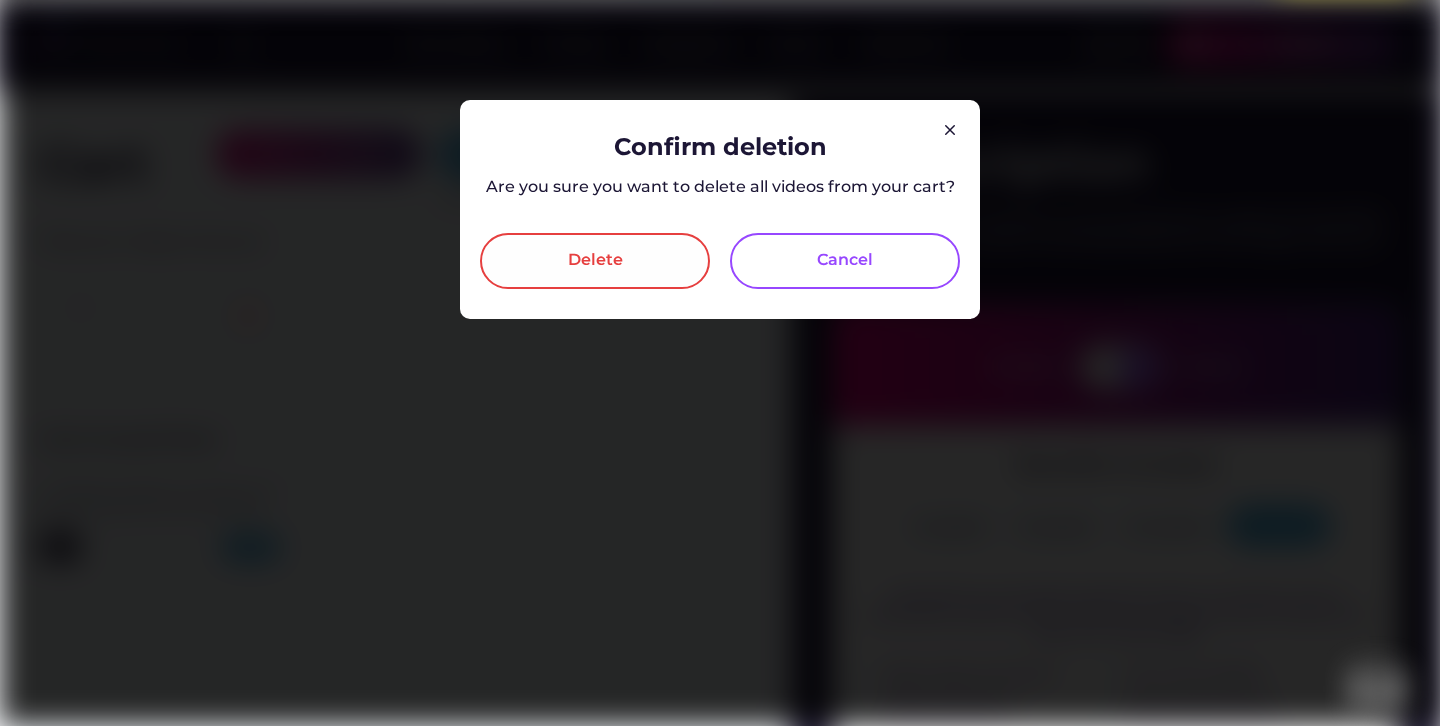click on "Delete" at bounding box center [595, 261] 